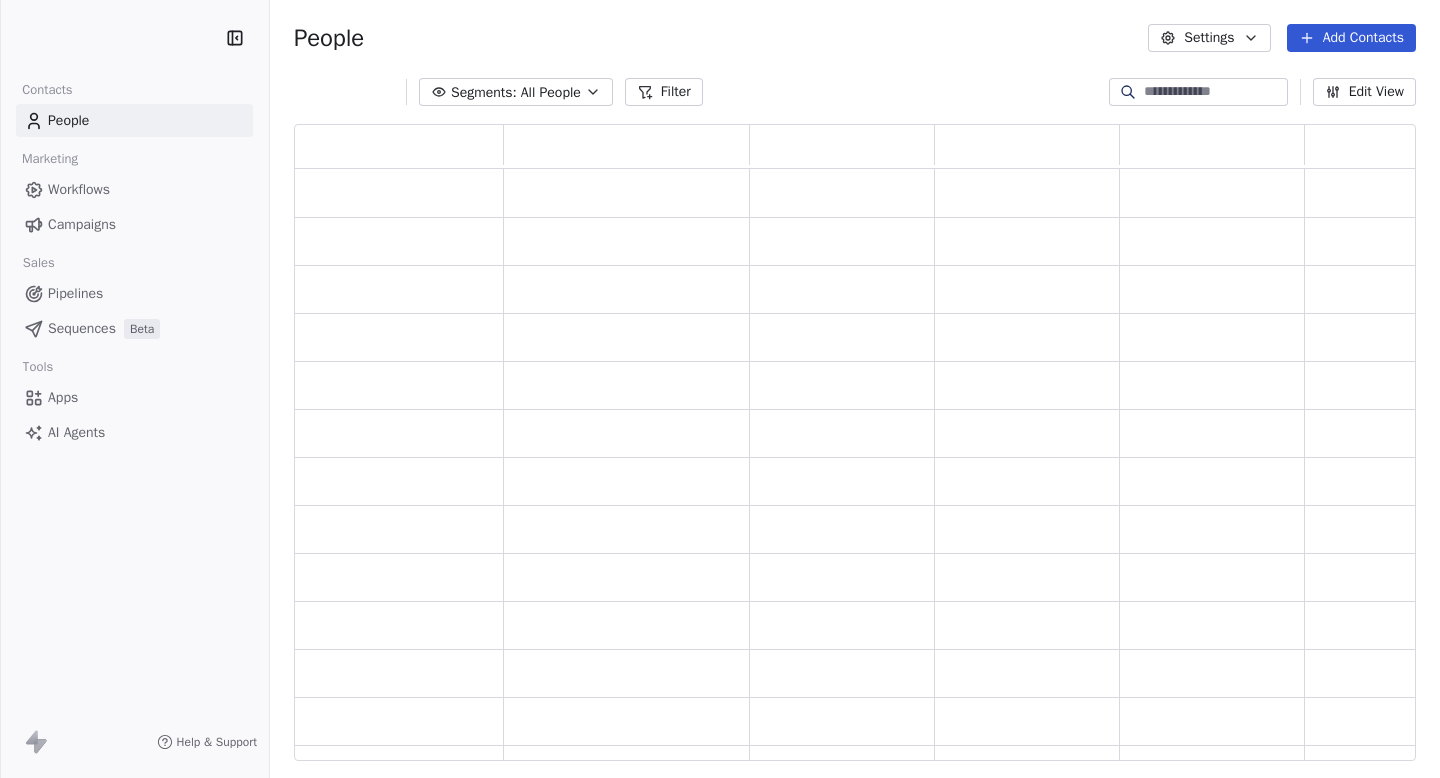 scroll, scrollTop: 0, scrollLeft: 0, axis: both 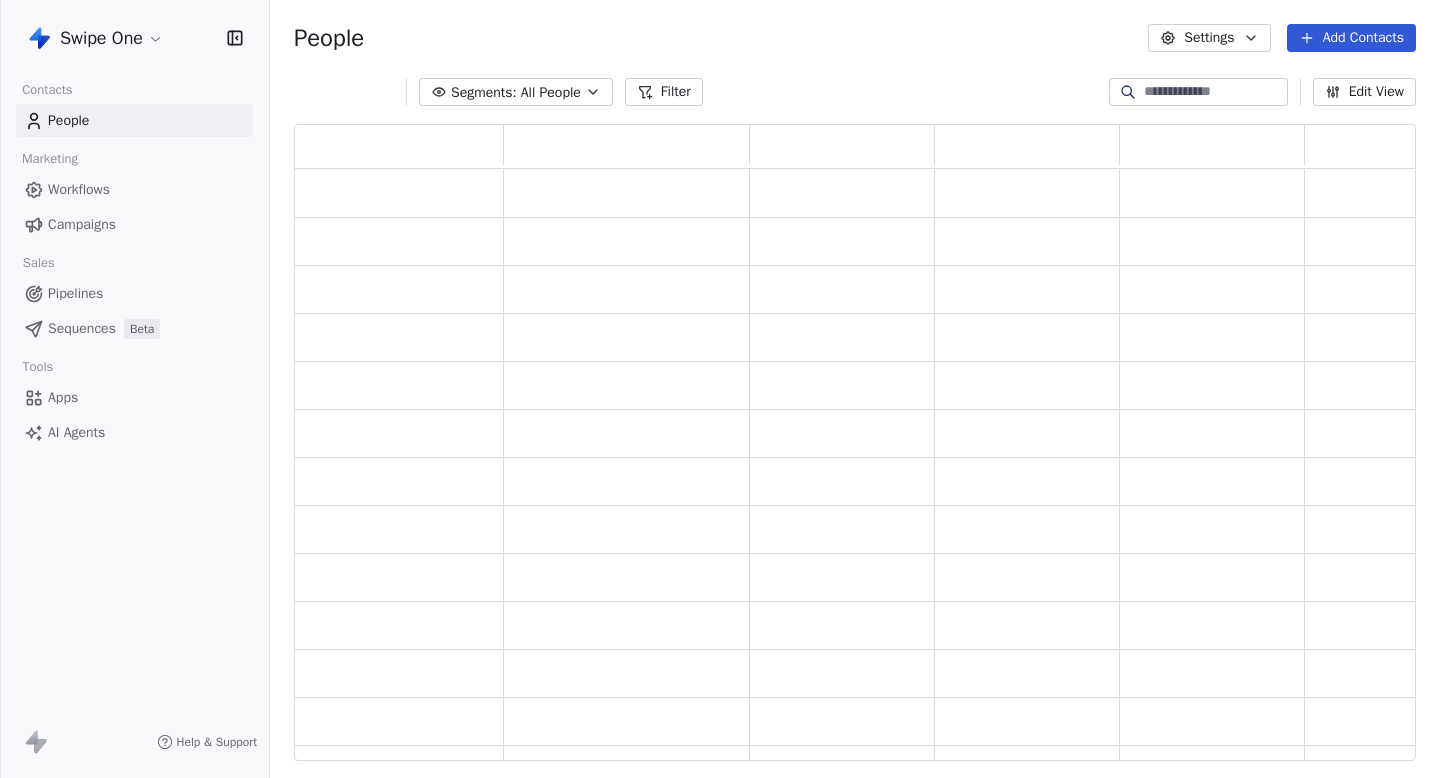 click on "Swipe One Contacts People Marketing Workflows Campaigns Sales Pipelines Sequences Beta Tools Apps AI Agents Help & Support People Settings  Add Contacts Segments: All People Filter  Edit View Tag Add to Sequence Export" at bounding box center (720, 389) 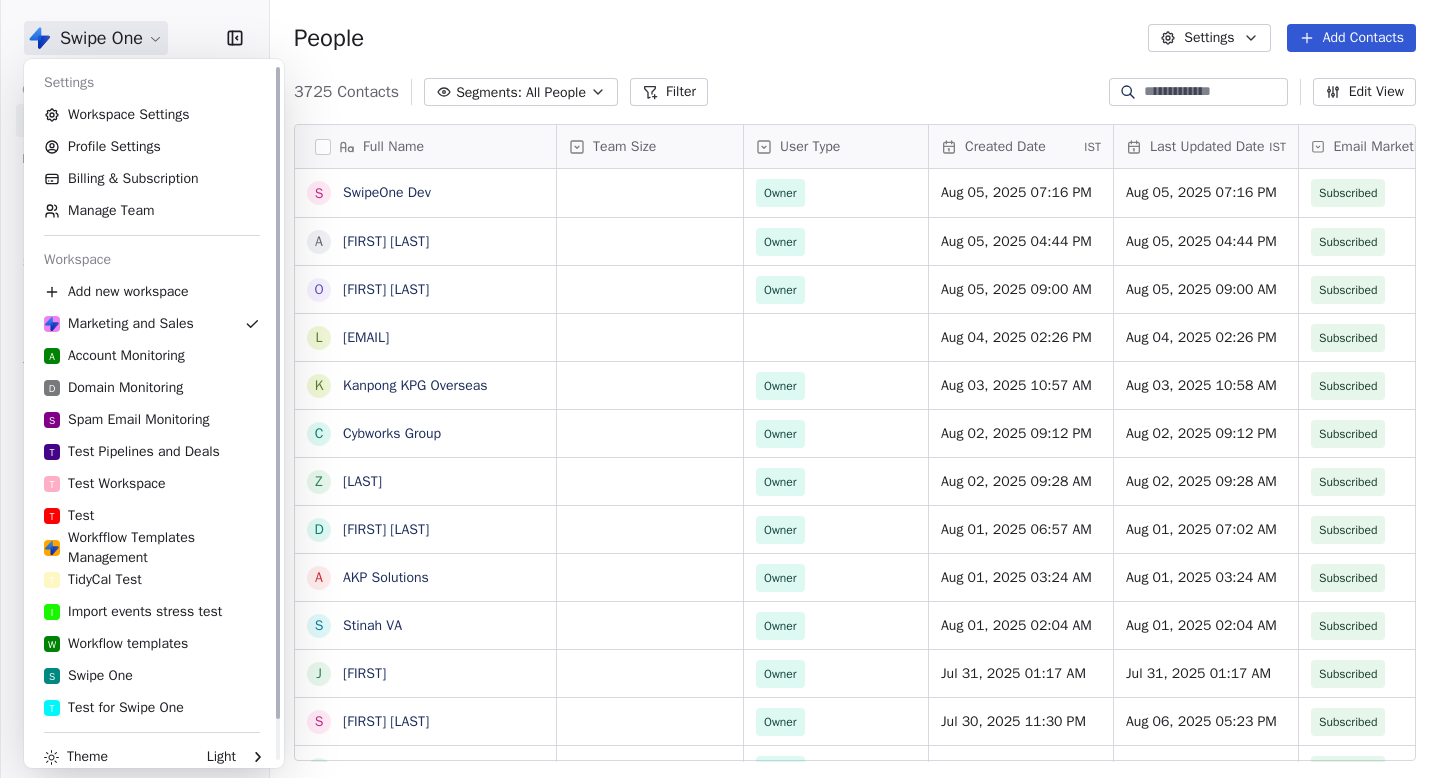 scroll, scrollTop: 1, scrollLeft: 1, axis: both 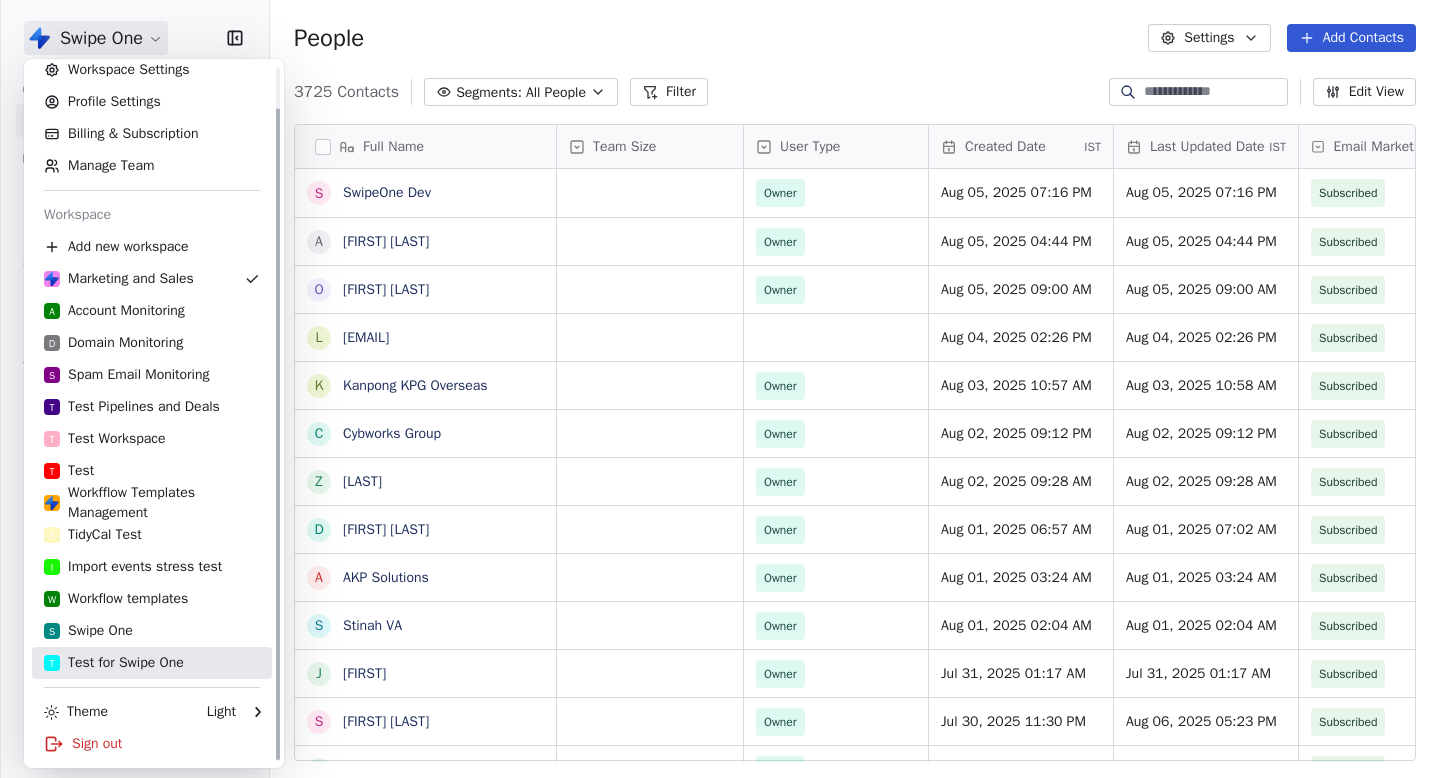 click on "T Test for Swipe One" at bounding box center (114, 663) 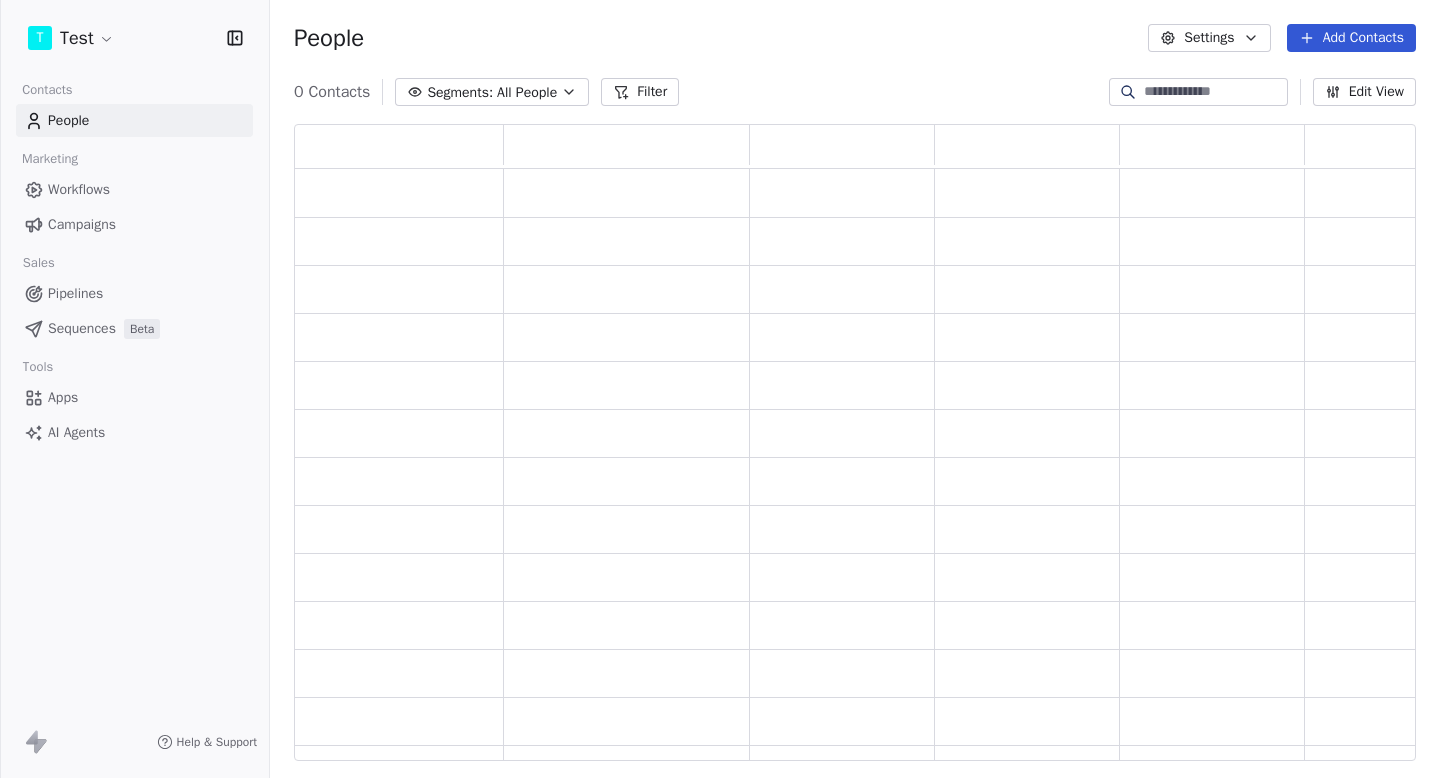 scroll, scrollTop: 1, scrollLeft: 1, axis: both 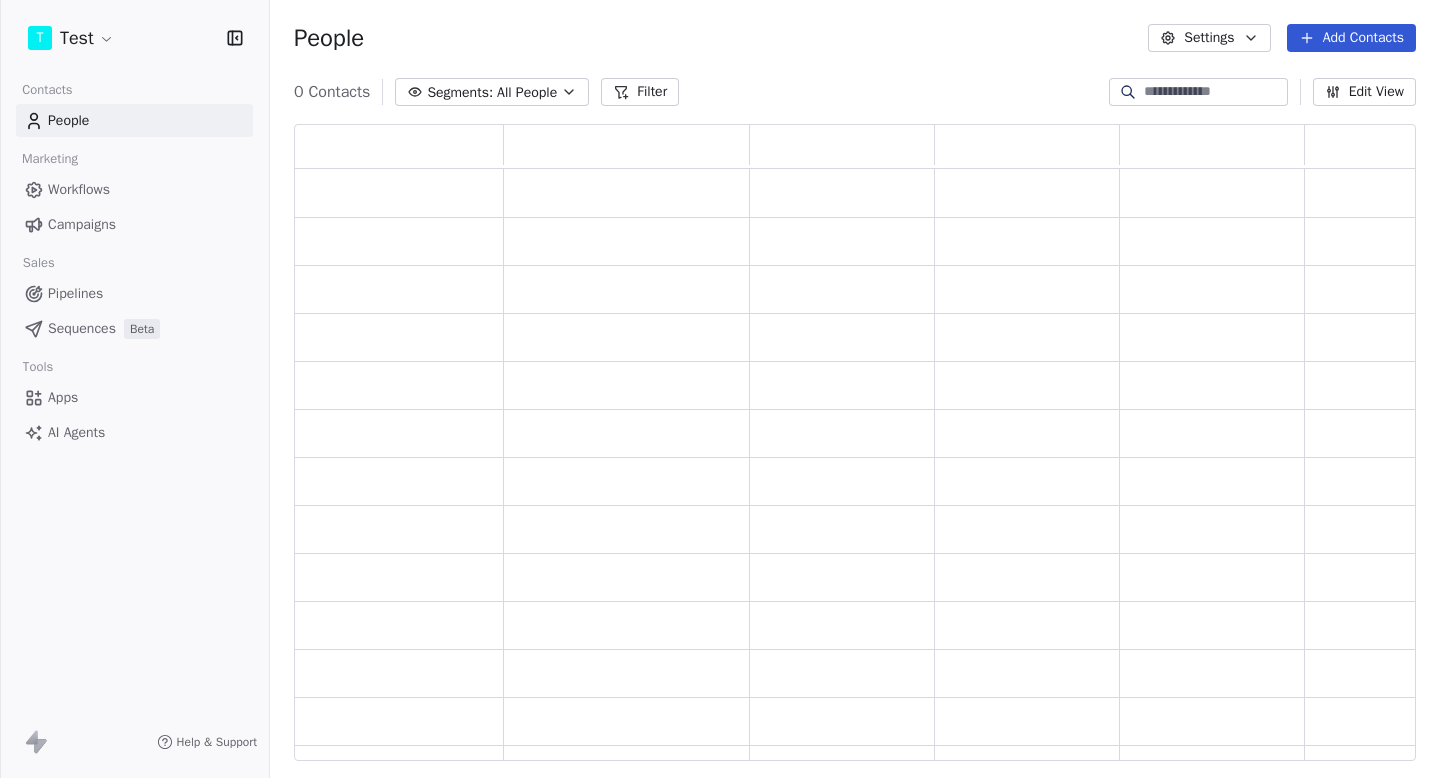 click on "T Test Contacts People Marketing Workflows Campaigns Sales Pipelines Sequences Beta Tools Apps AI Agents Help & Support People Settings  Add Contacts 0 Contacts Segments: All People Filter  Edit View Tag Add to Sequence Export" at bounding box center (720, 389) 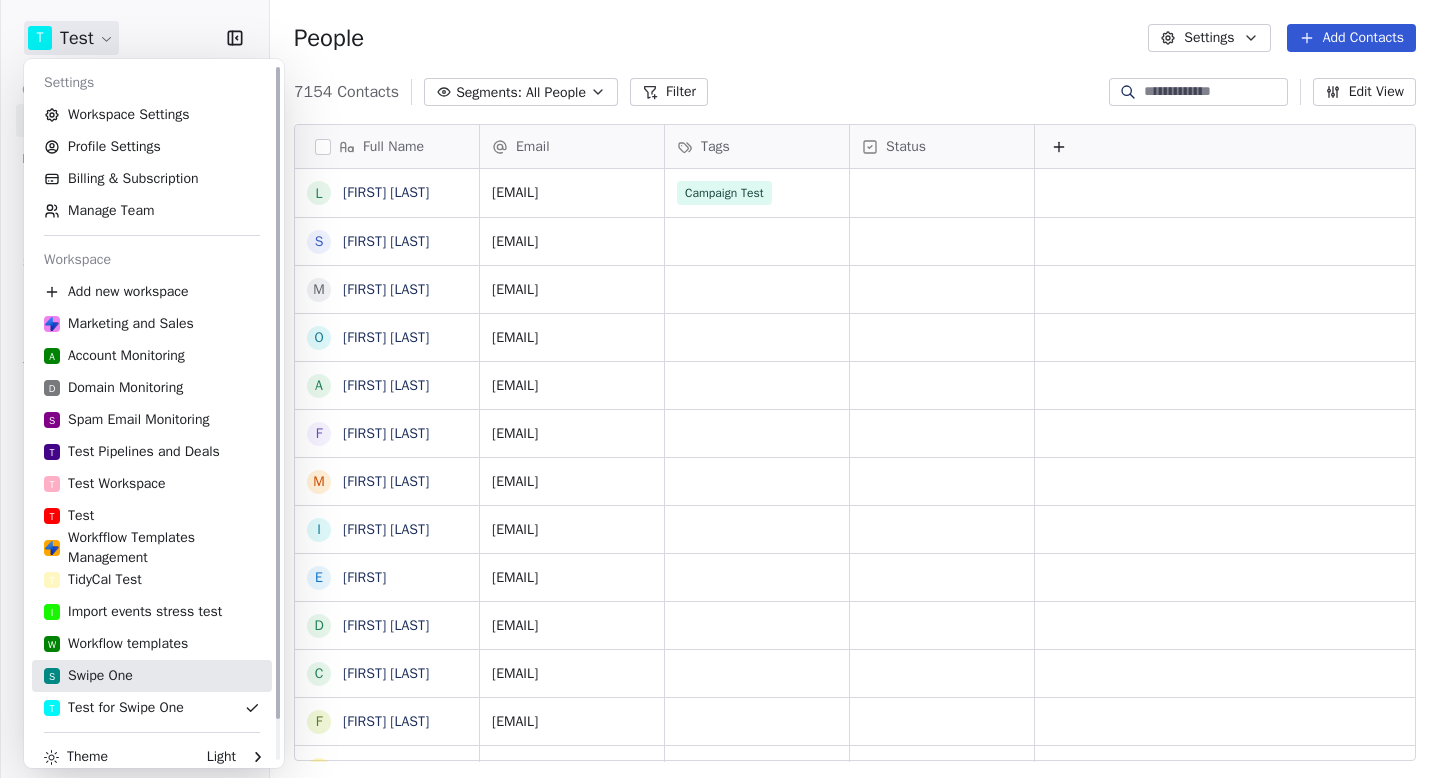 click on "S Swipe One" at bounding box center (152, 676) 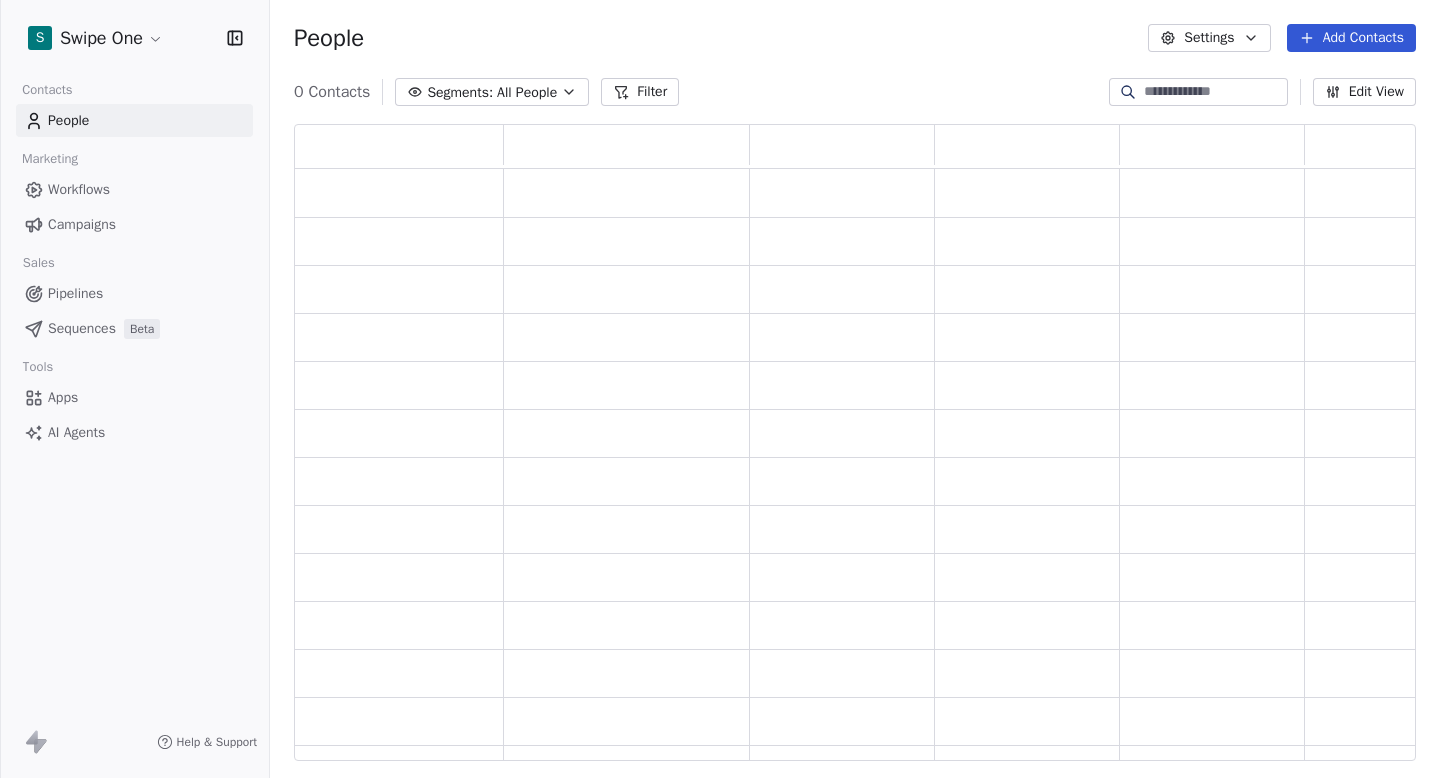 scroll, scrollTop: 1, scrollLeft: 1, axis: both 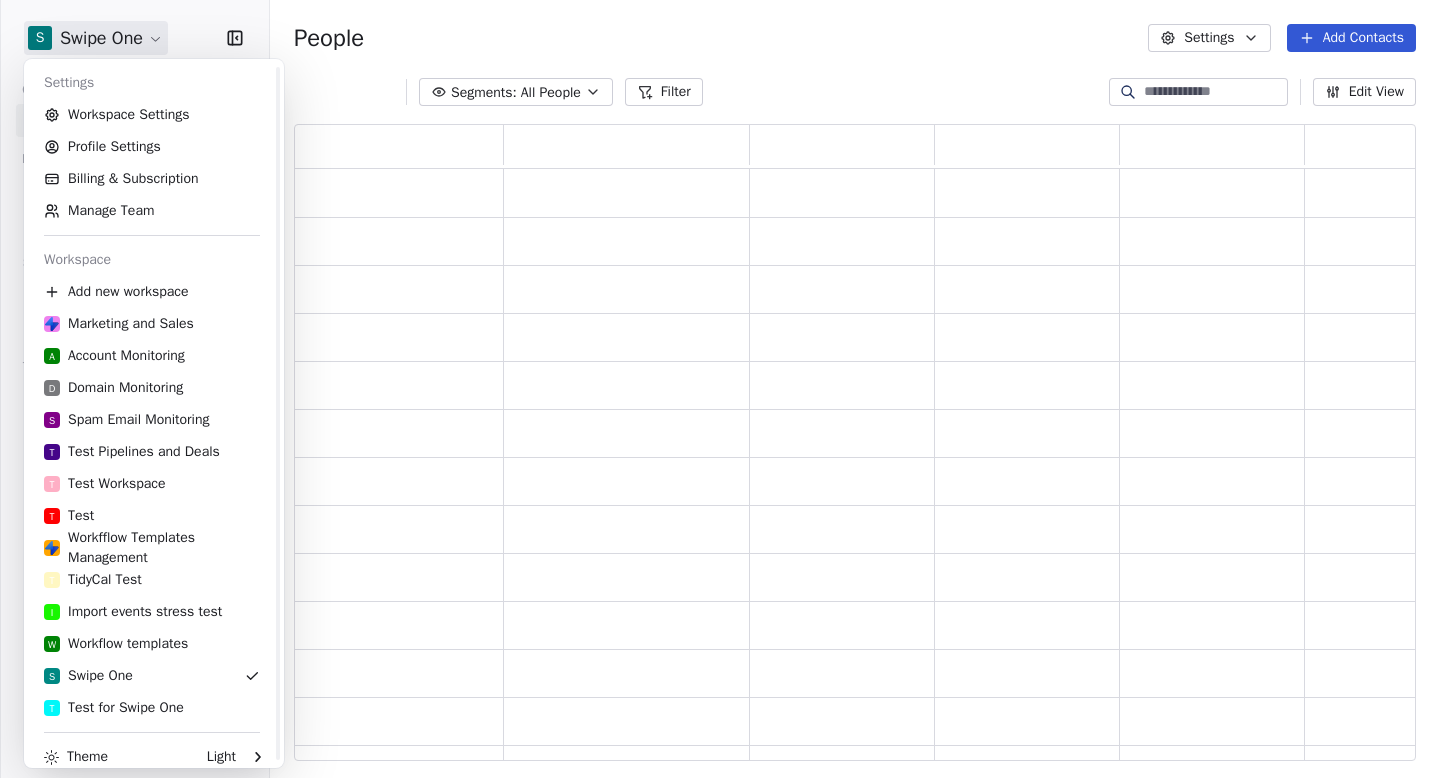 click on "S Swipe One Contacts People Marketing Workflows Campaigns Sales Pipelines Sequences Beta Tools Apps AI Agents Help & Support People Settings  Add Contacts Segments: All People Filter  Edit View Tag Add to Sequence Export   Settings Workspace Settings Profile Settings Billing & Subscription Manage Team   Workspace Add new workspace Marketing and Sales A Account Monitoring D Domain Monitoring S Spam Email Monitoring T Test Pipelines and Deals T Test Workspace T Test Workfflow Templates Management T TidyCal Test I Import events stress test W Workflow templates S Swipe One T Test for Swipe One  Theme Light Sign out" at bounding box center (720, 389) 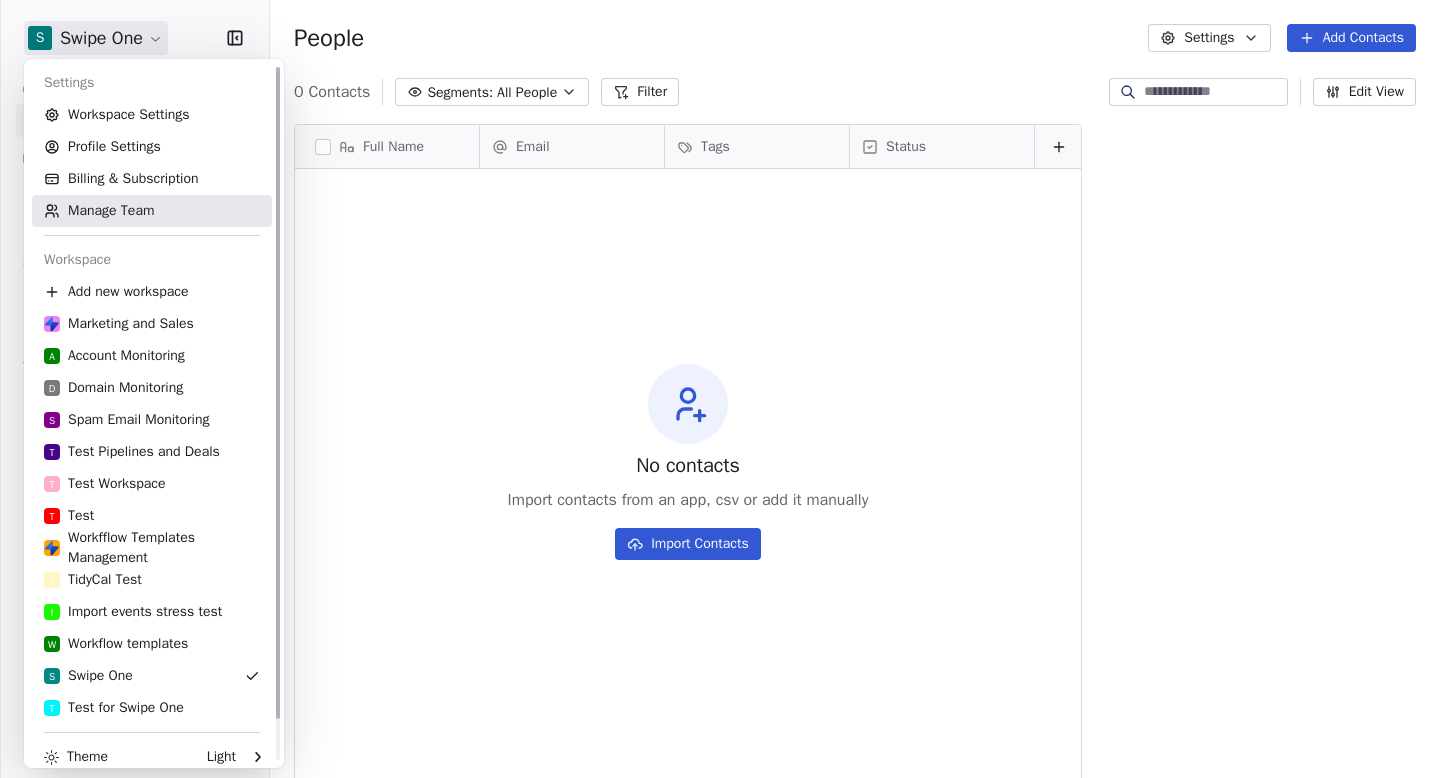 scroll, scrollTop: 1, scrollLeft: 1, axis: both 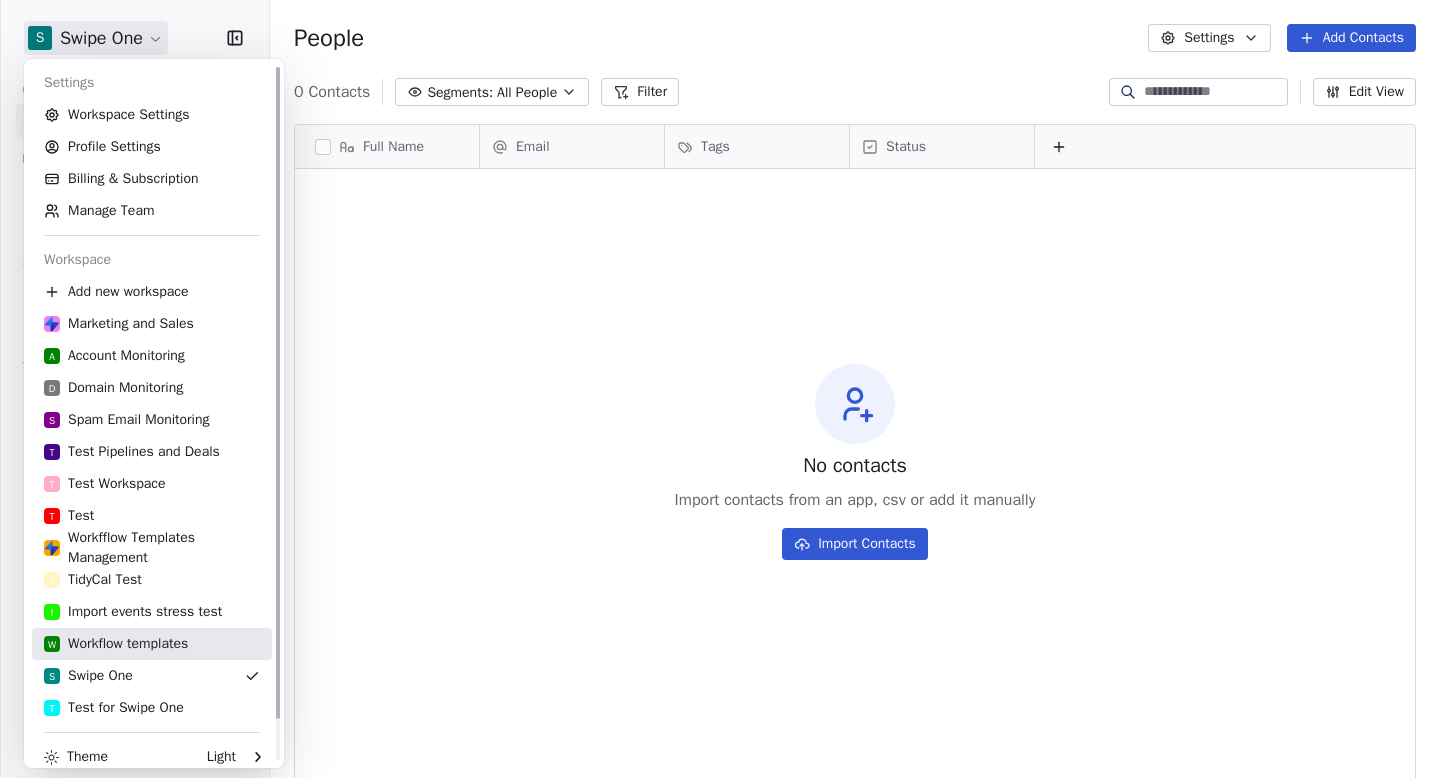 click on "W Workflow templates" at bounding box center (116, 644) 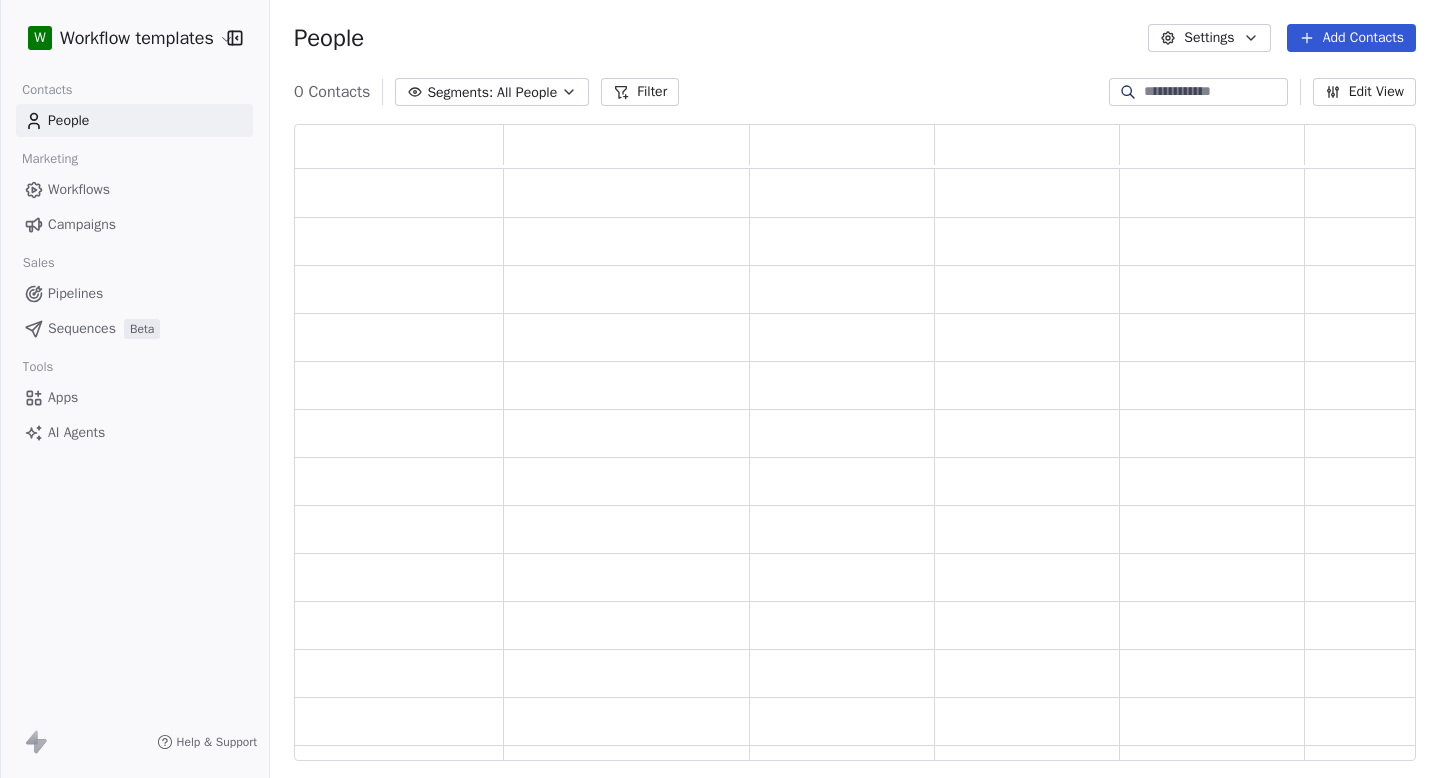 scroll, scrollTop: 1, scrollLeft: 1, axis: both 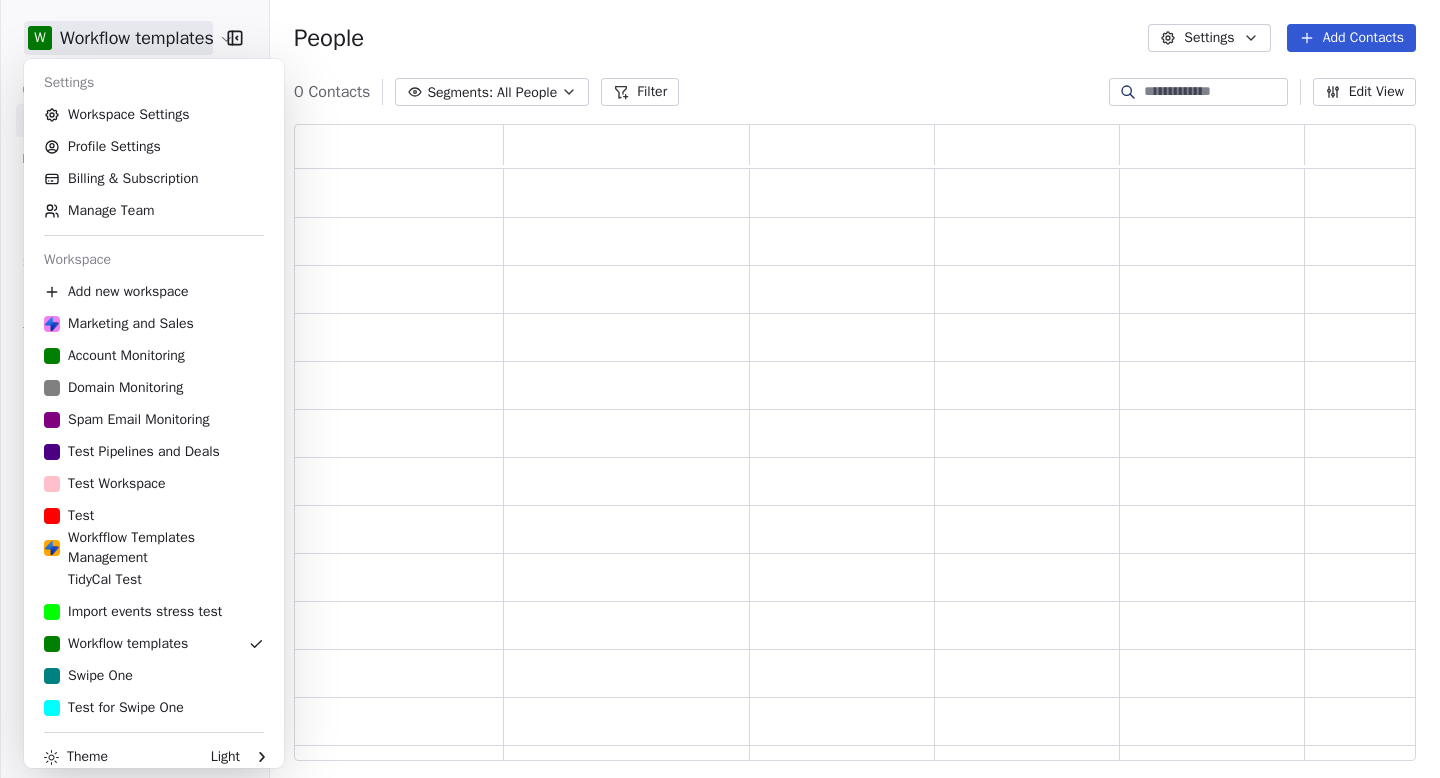 click on "W Workflow templates Contacts People Marketing Workflows Campaigns Sales Sequences Beta Tools Apps AI Agents Help & Support People Settings  Add Contacts 0 Contacts Segments: All People Filter  Edit View Tag Add to Sequence Export   Settings Workspace Settings Profile Settings Billing & Subscription Manage Team   Workspace Add new workspace Marketing and Sales Account Monitoring Domain Monitoring Spam Email Monitoring Test Pipelines and Deals Test Workspace Test Workfflow Templates Management TidyCal Test Import events stress test Workflow templates Swipe One Test for Swipe One  Theme Light Sign out" at bounding box center [720, 389] 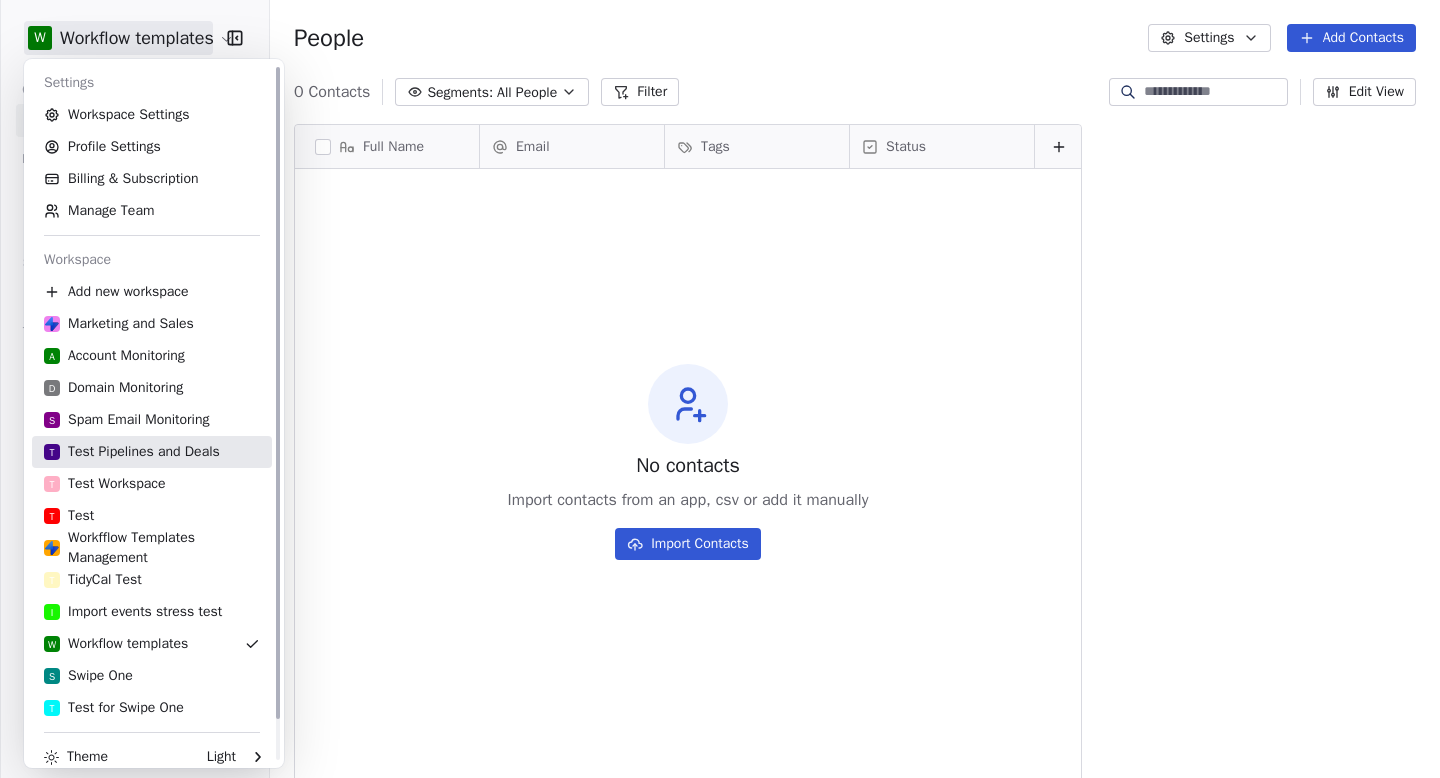 scroll, scrollTop: 1, scrollLeft: 1, axis: both 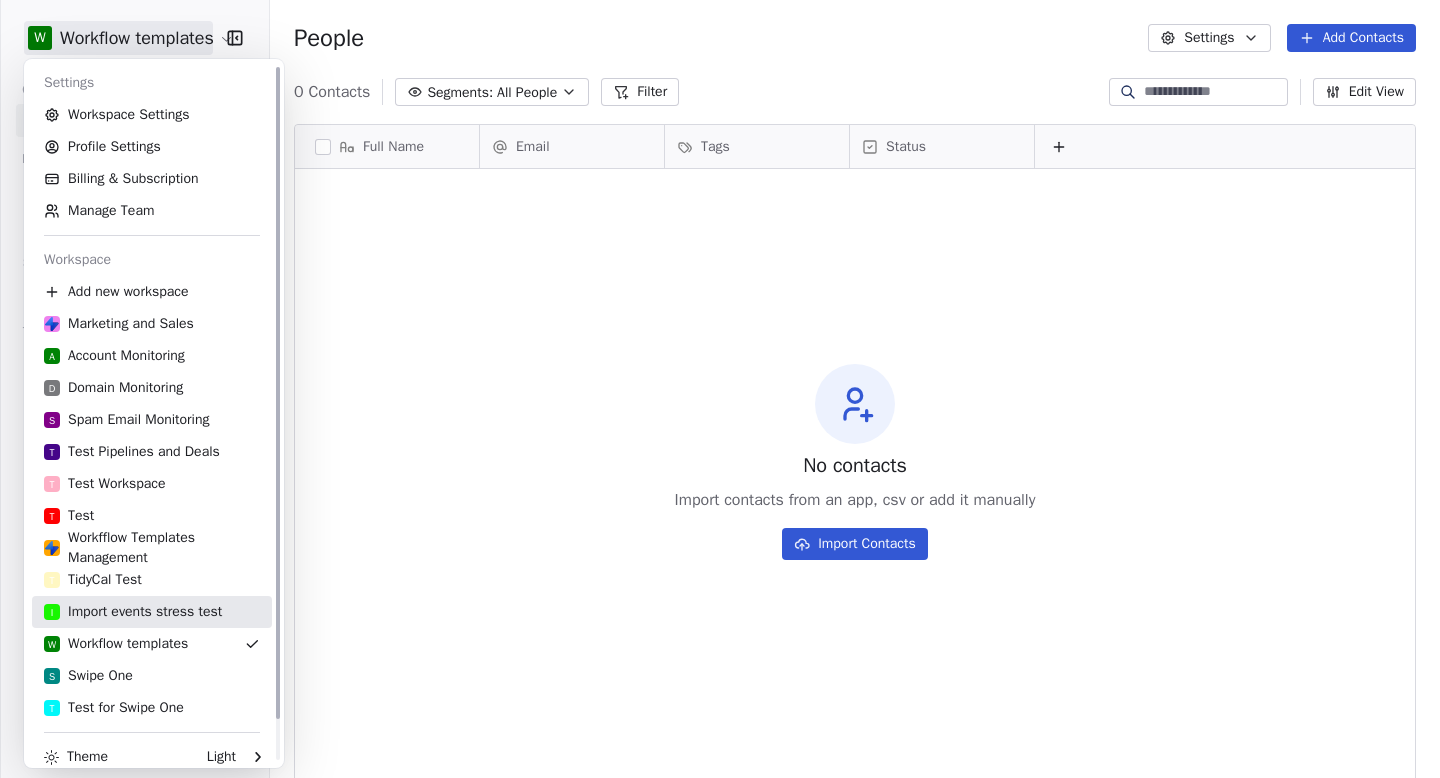 click on "I Import events stress test" at bounding box center [133, 612] 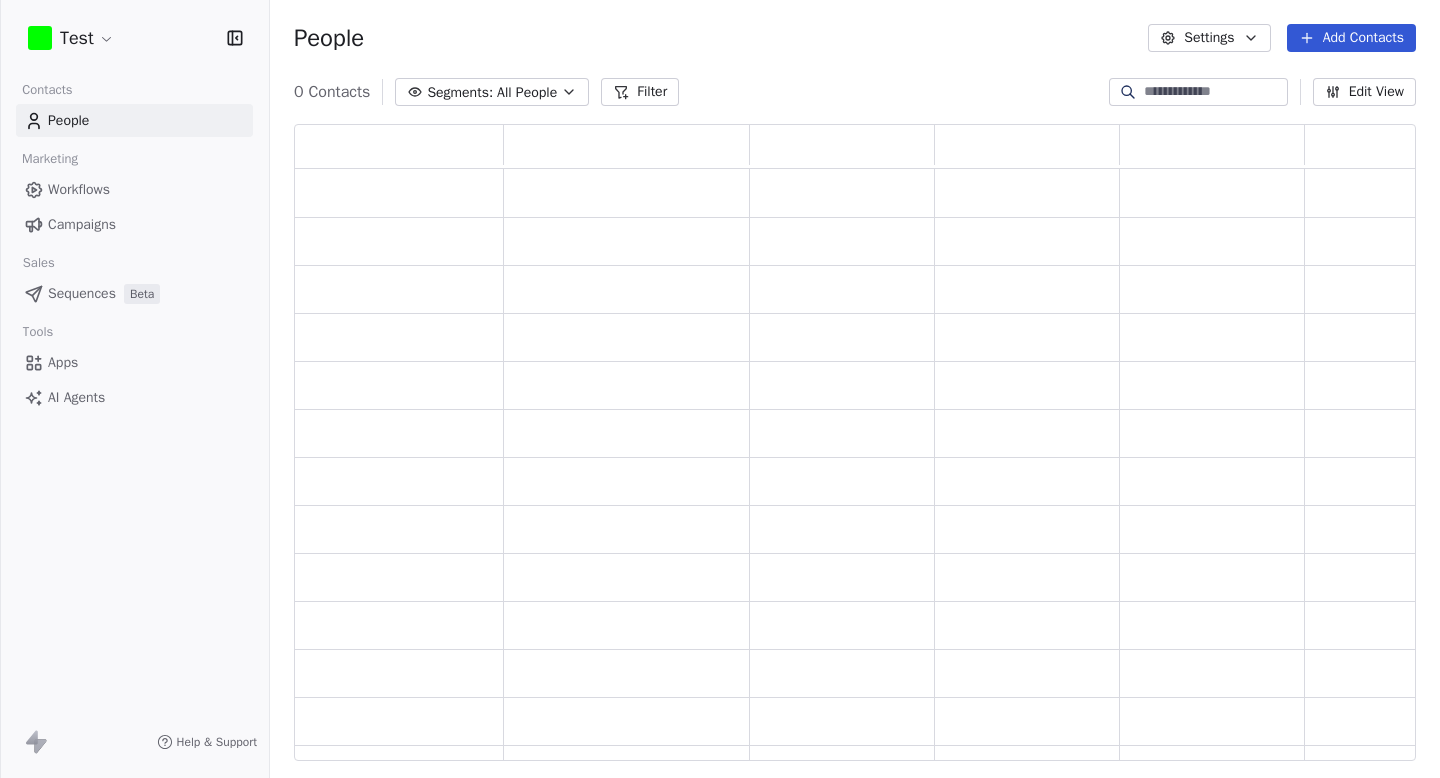 scroll, scrollTop: 637, scrollLeft: 1122, axis: both 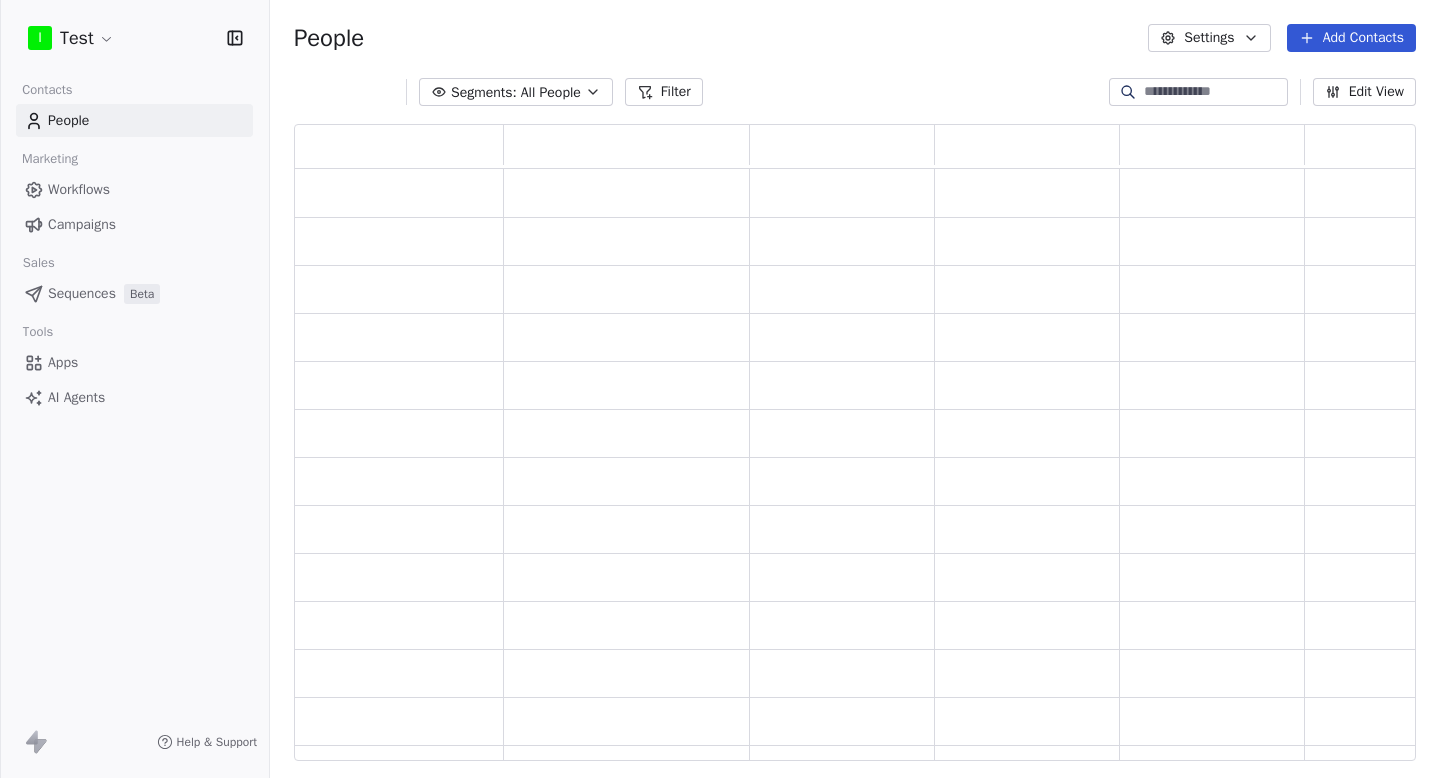 click on "I Test Contacts People Marketing Workflows Campaigns Sales Sequences Beta Tools Apps AI Agents Help & Support People Settings  Add Contacts Segments: All People Filter  Edit View Tag Add to Sequence Export" at bounding box center [720, 389] 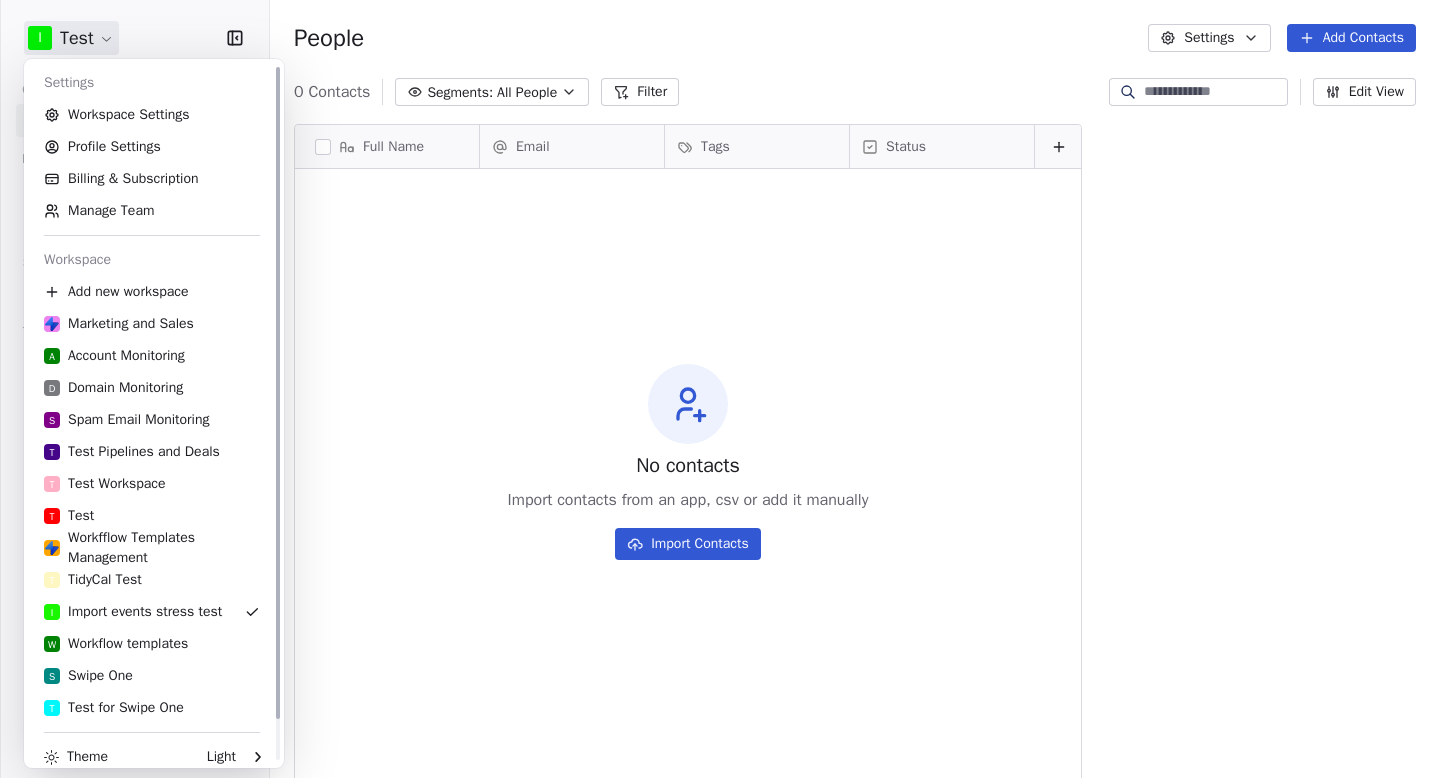 scroll, scrollTop: 1, scrollLeft: 1, axis: both 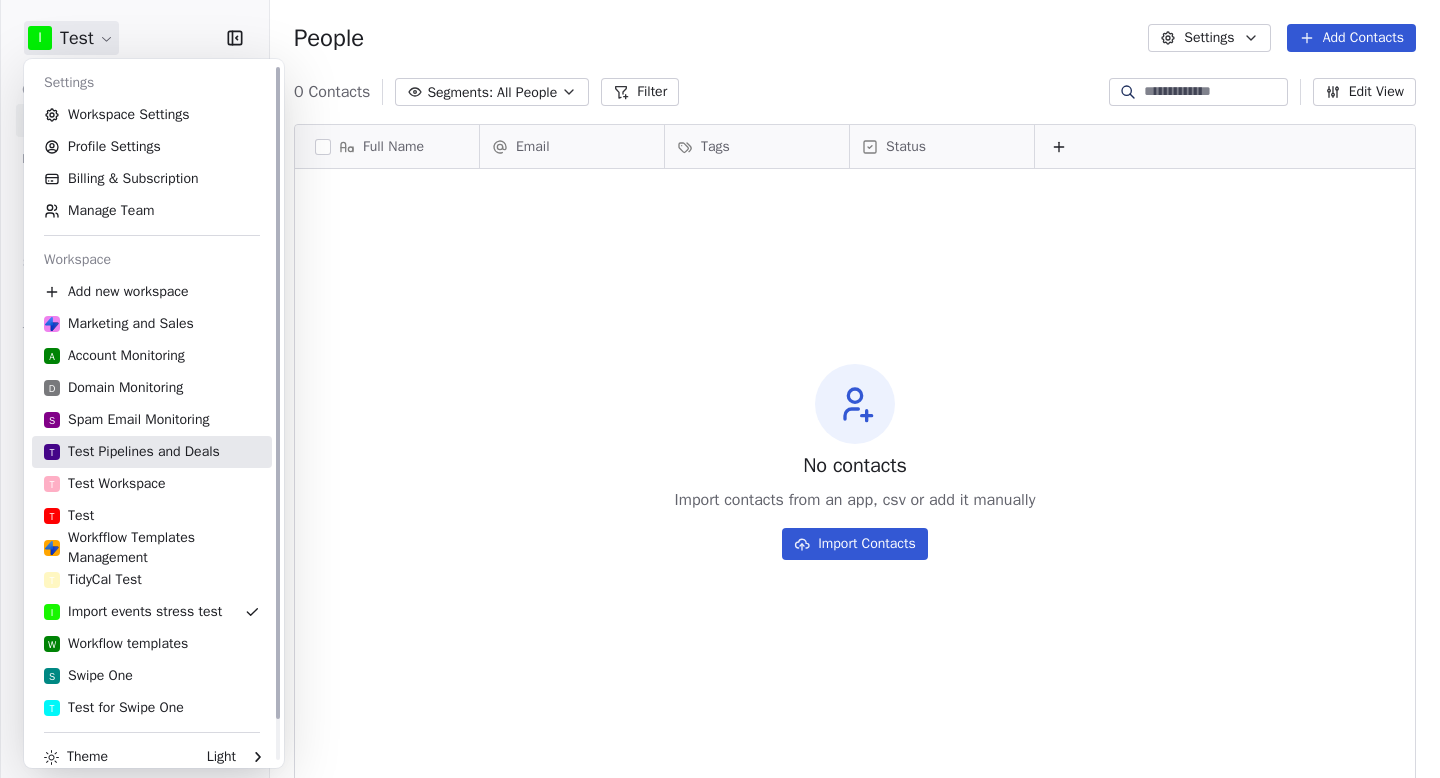 click on "T Test Pipelines and Deals" at bounding box center [132, 452] 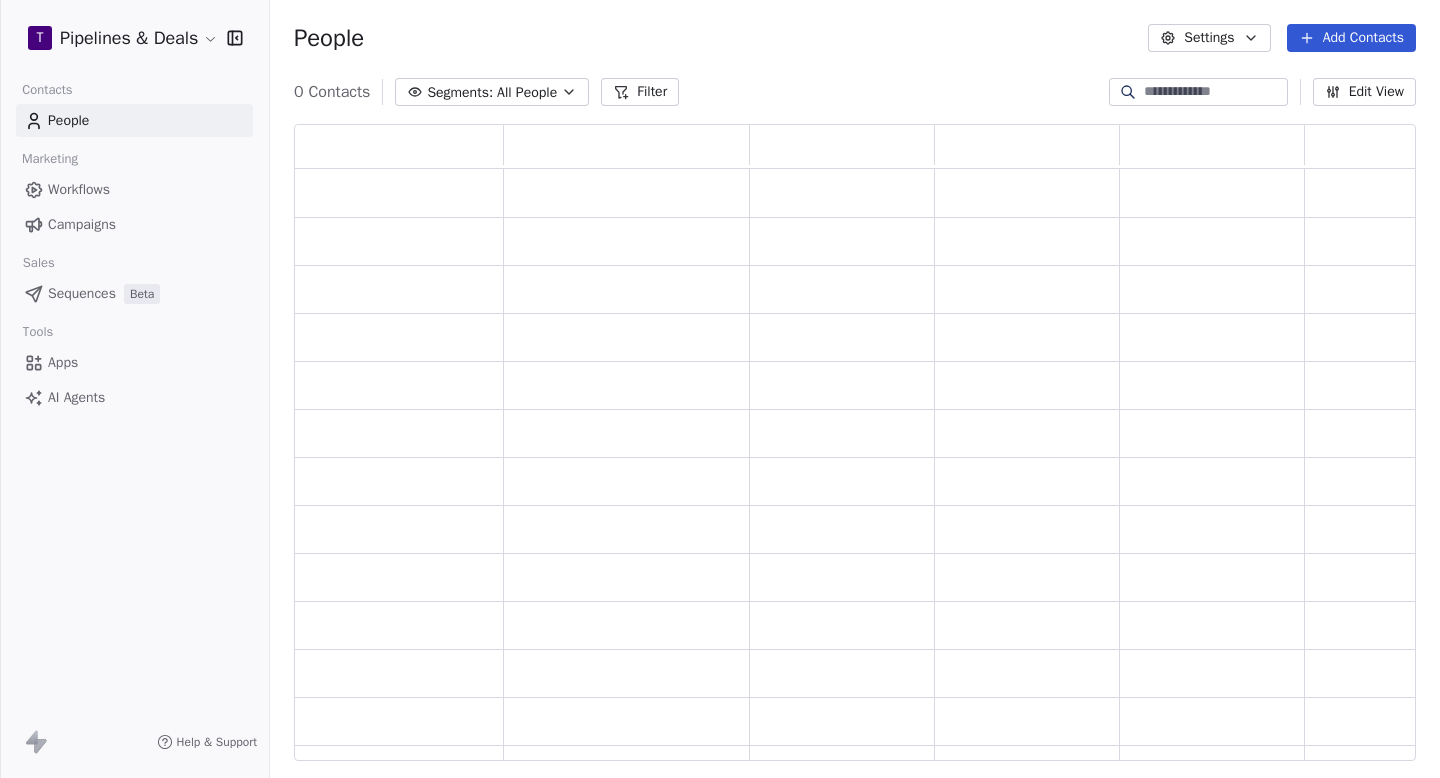 scroll, scrollTop: 1, scrollLeft: 1, axis: both 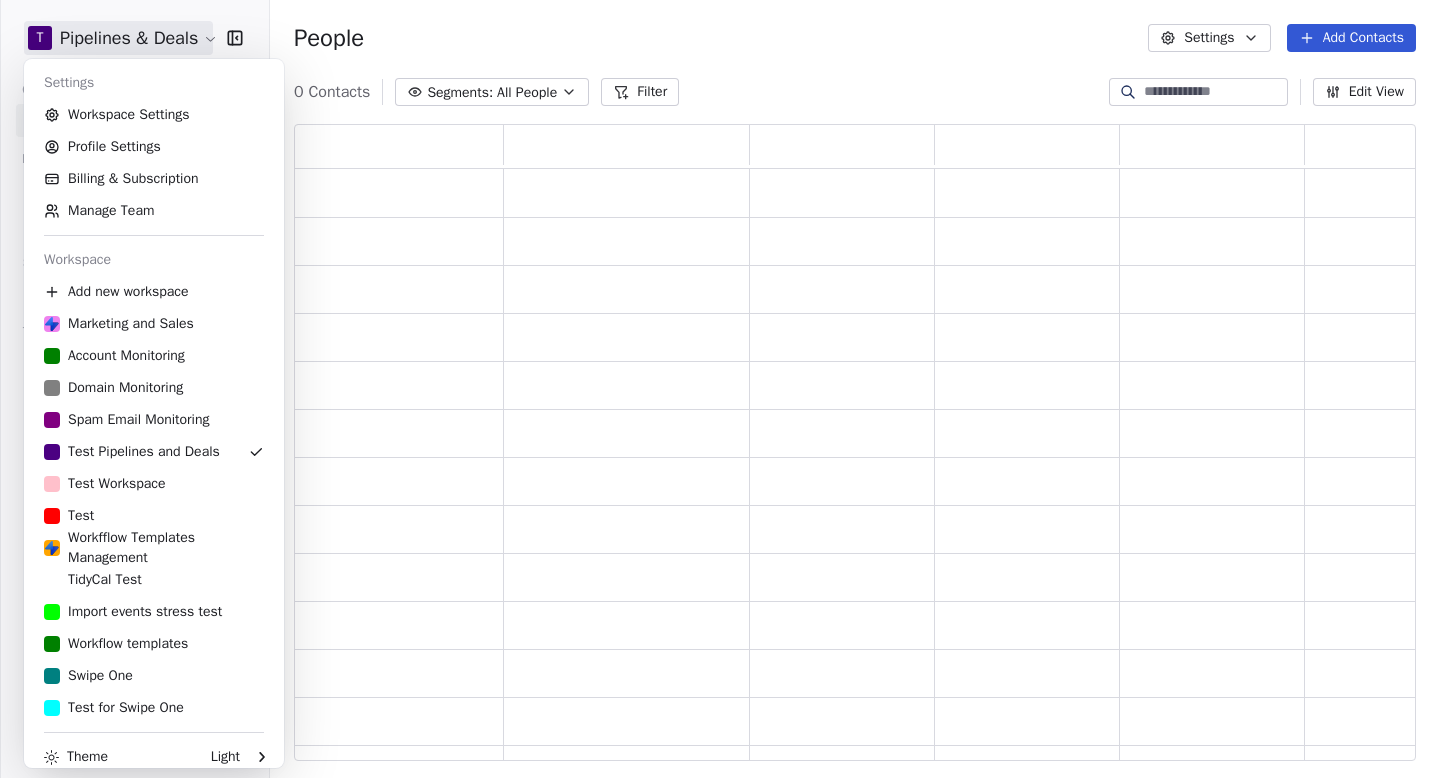 click on "T Pipelines & Deals Contacts People Marketing Workflows Campaigns Sales Sequences Beta Tools Apps AI Agents Help & Support People Settings  Add Contacts 0 Contacts Segments: All People Filter  Edit View Tag Add to Sequence Export   Settings Workspace Settings Profile Settings Billing & Subscription Manage Team   Workspace Add new workspace Marketing and Sales Account Monitoring Domain Monitoring Spam Email Monitoring Test Pipelines and Deals Test Workspace Test Workfflow Templates Management TidyCal Test Import events stress test Workflow templates Swipe One Test for Swipe One  Theme Light Sign out" at bounding box center [720, 389] 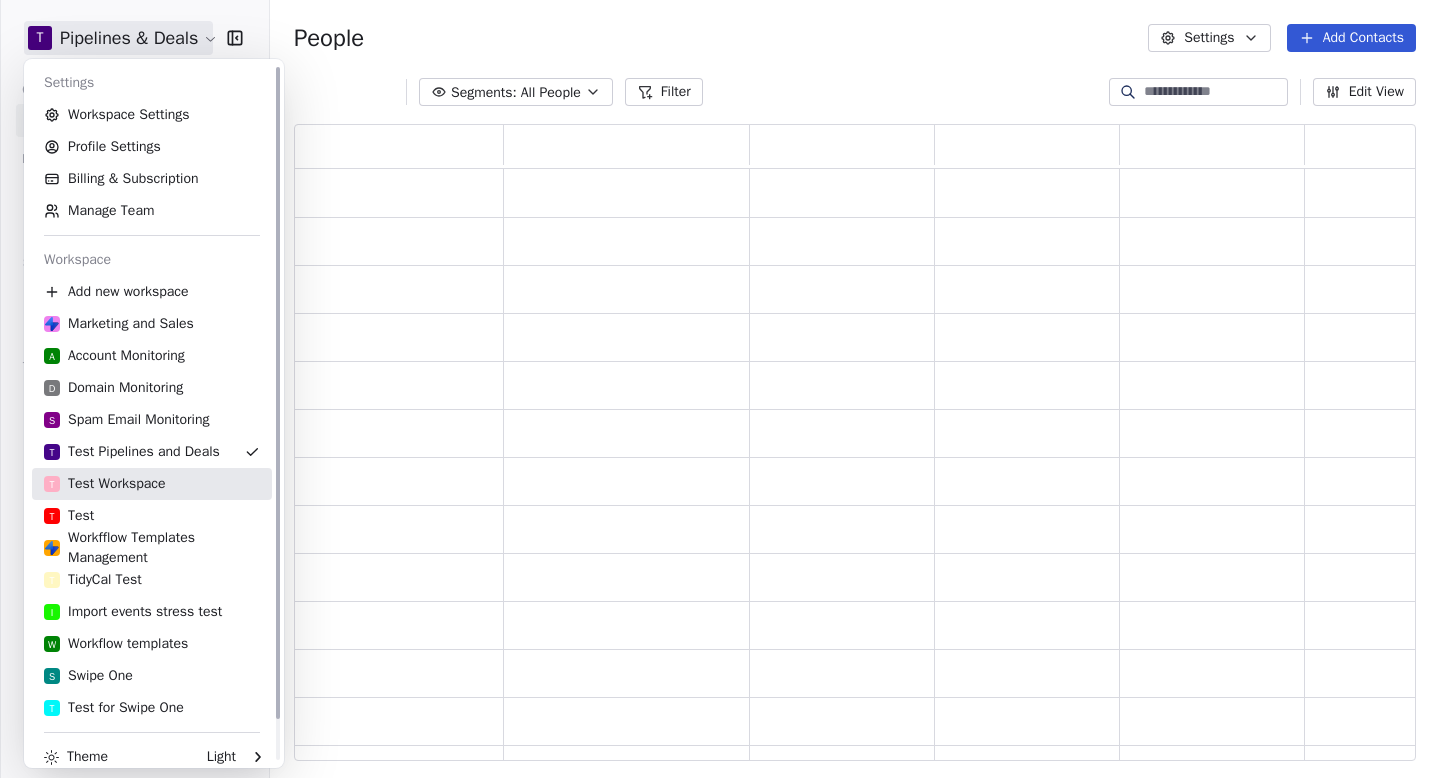 click on "T Test Workspace" at bounding box center [105, 484] 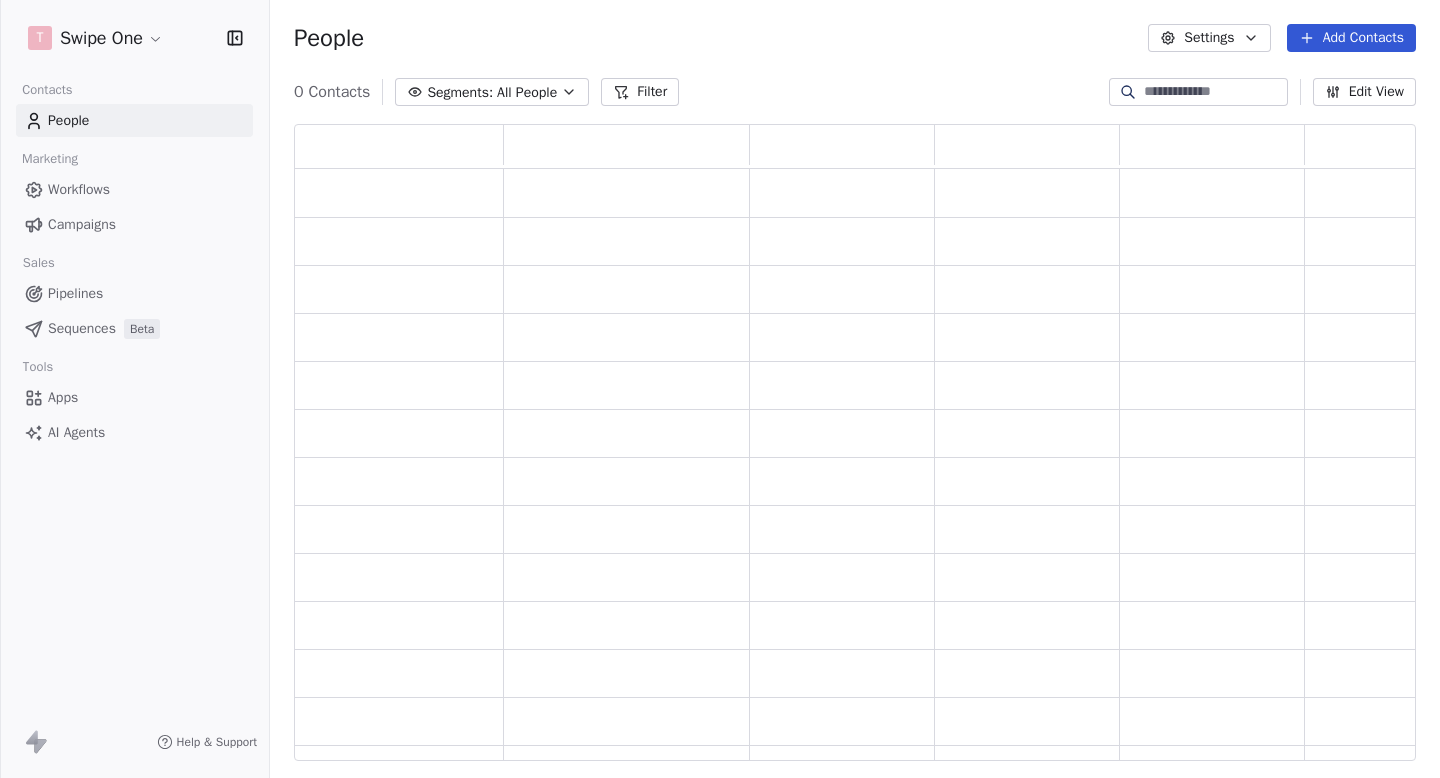 scroll, scrollTop: 1, scrollLeft: 1, axis: both 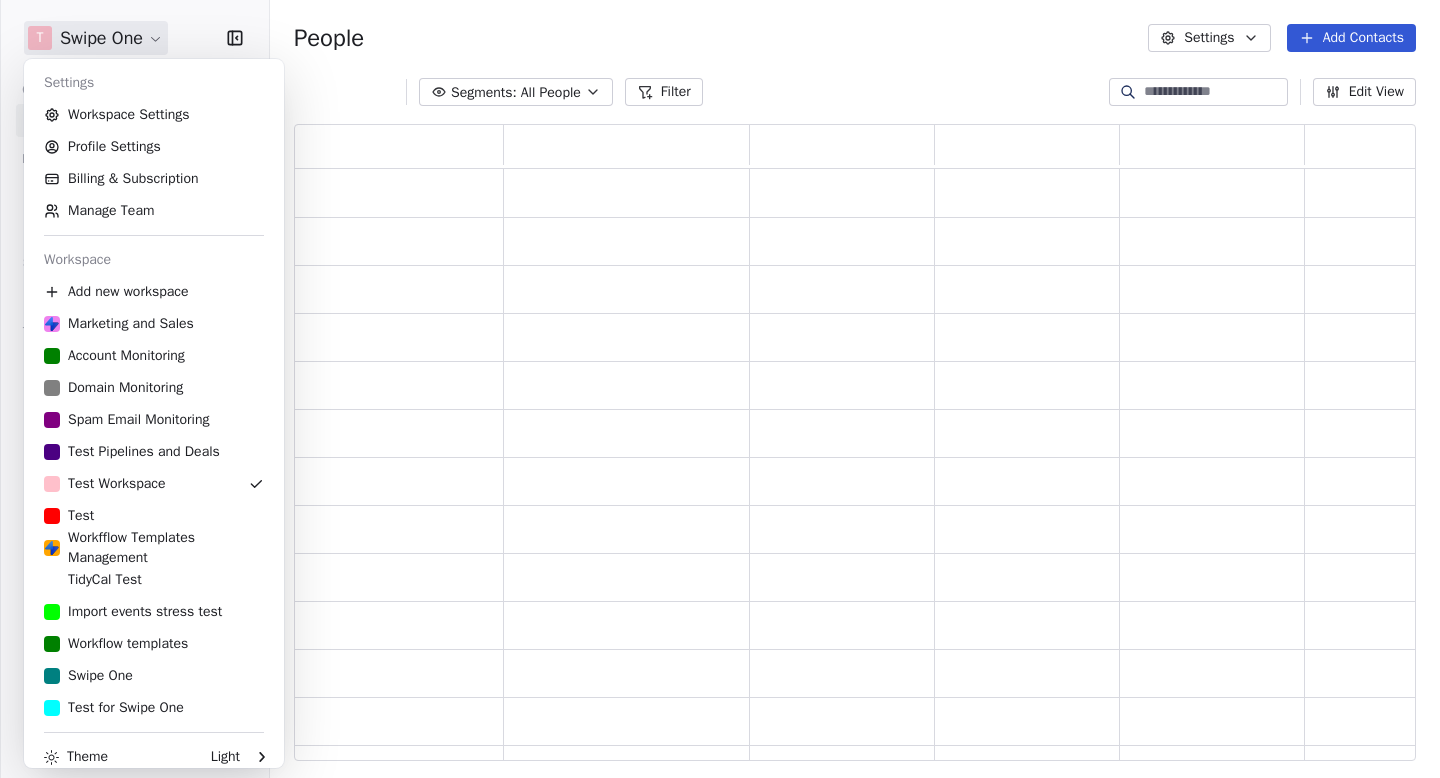 click on "T Swipe One Contacts People Marketing Workflows Campaigns Sales Sequences Beta Tools Apps AI Agents Help & Support People Settings  Add Contacts Segments: All People Filter  Edit View Tag Add to Sequence Export   Settings Workspace Settings Profile Settings Billing & Subscription Manage Team   Workspace Add new workspace Marketing and Sales Account Monitoring Domain Monitoring Spam Email Monitoring Test Pipelines and Deals Test Workspace Test Workfflow Templates Management TidyCal Test Import events stress test Workflow templates Swipe One Test for Swipe One  Theme Light Sign out" at bounding box center [720, 389] 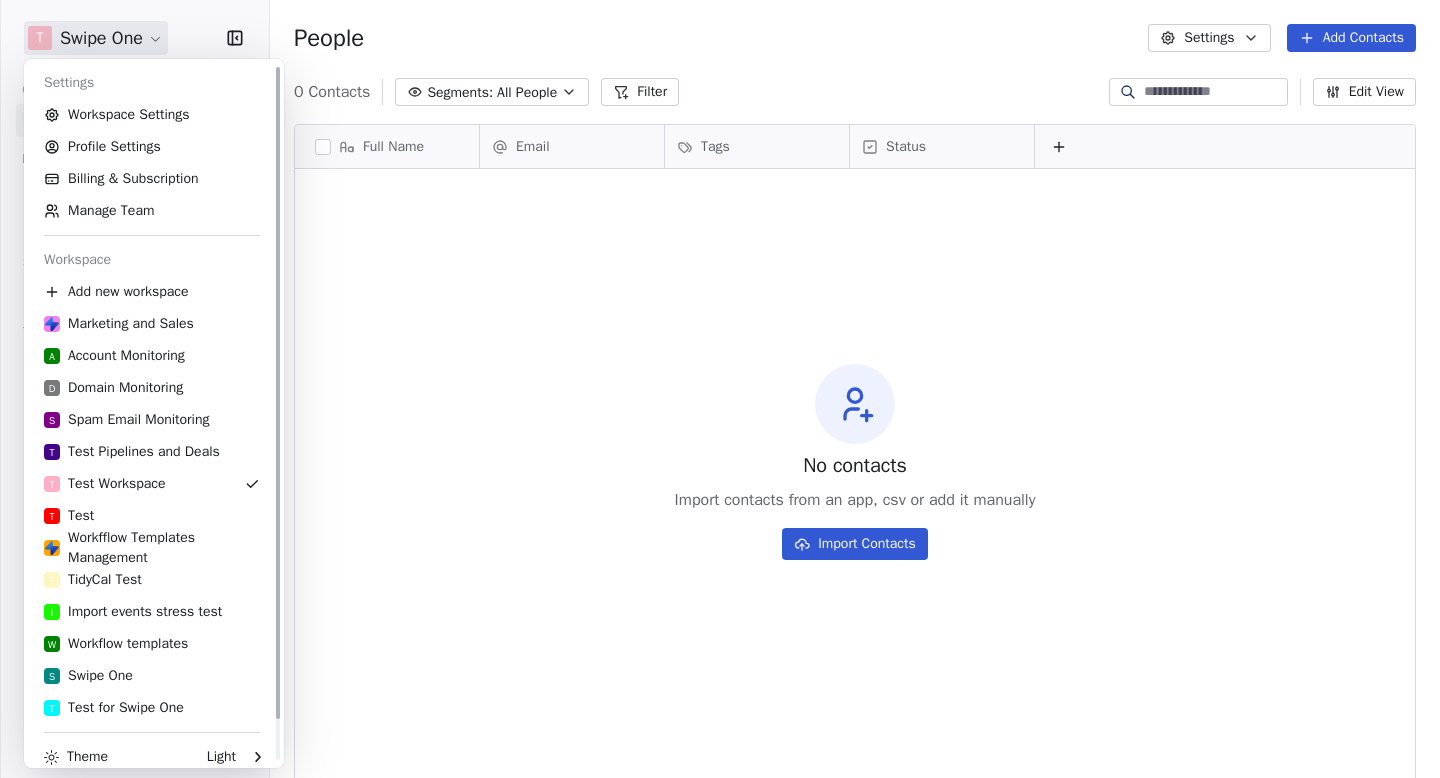 scroll, scrollTop: 1, scrollLeft: 1, axis: both 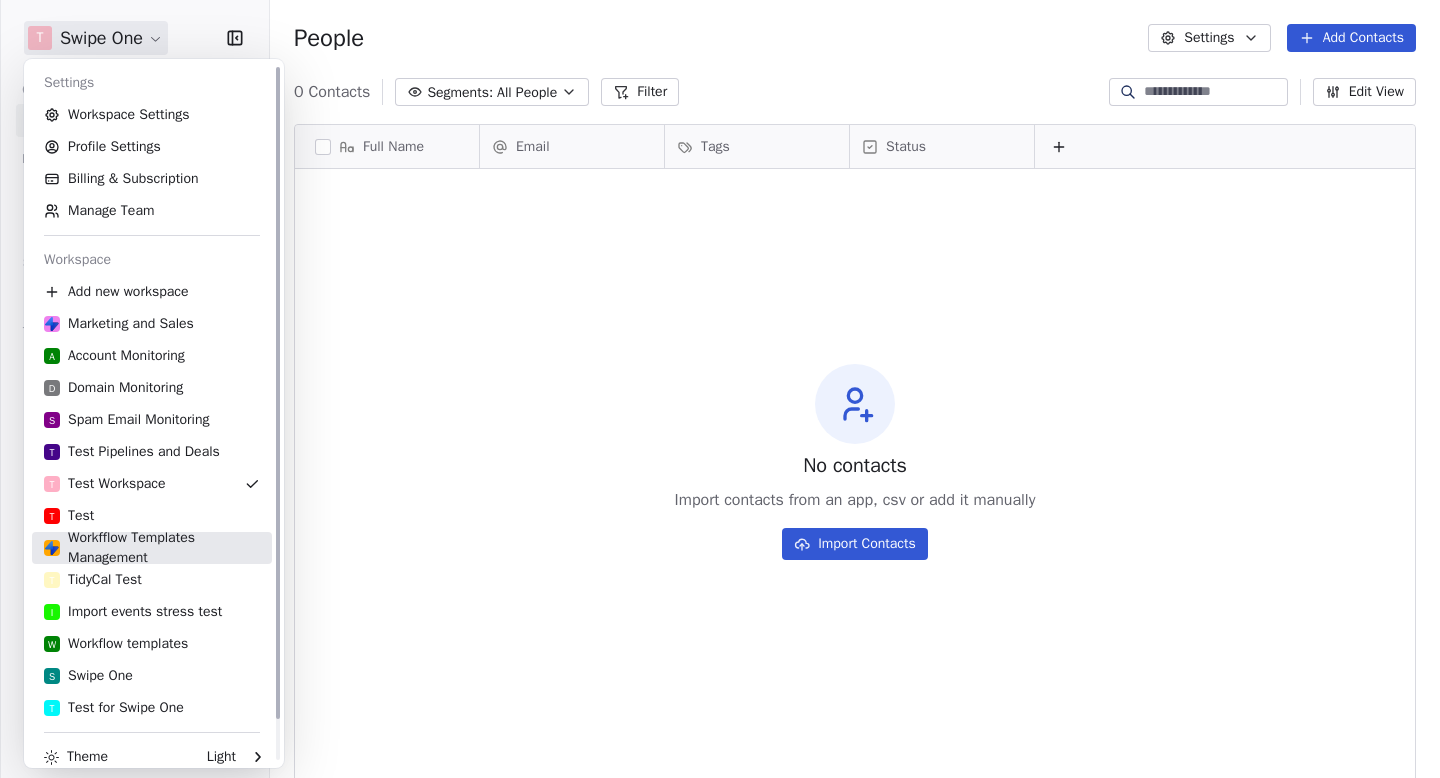 click on "T Test" at bounding box center [152, 516] 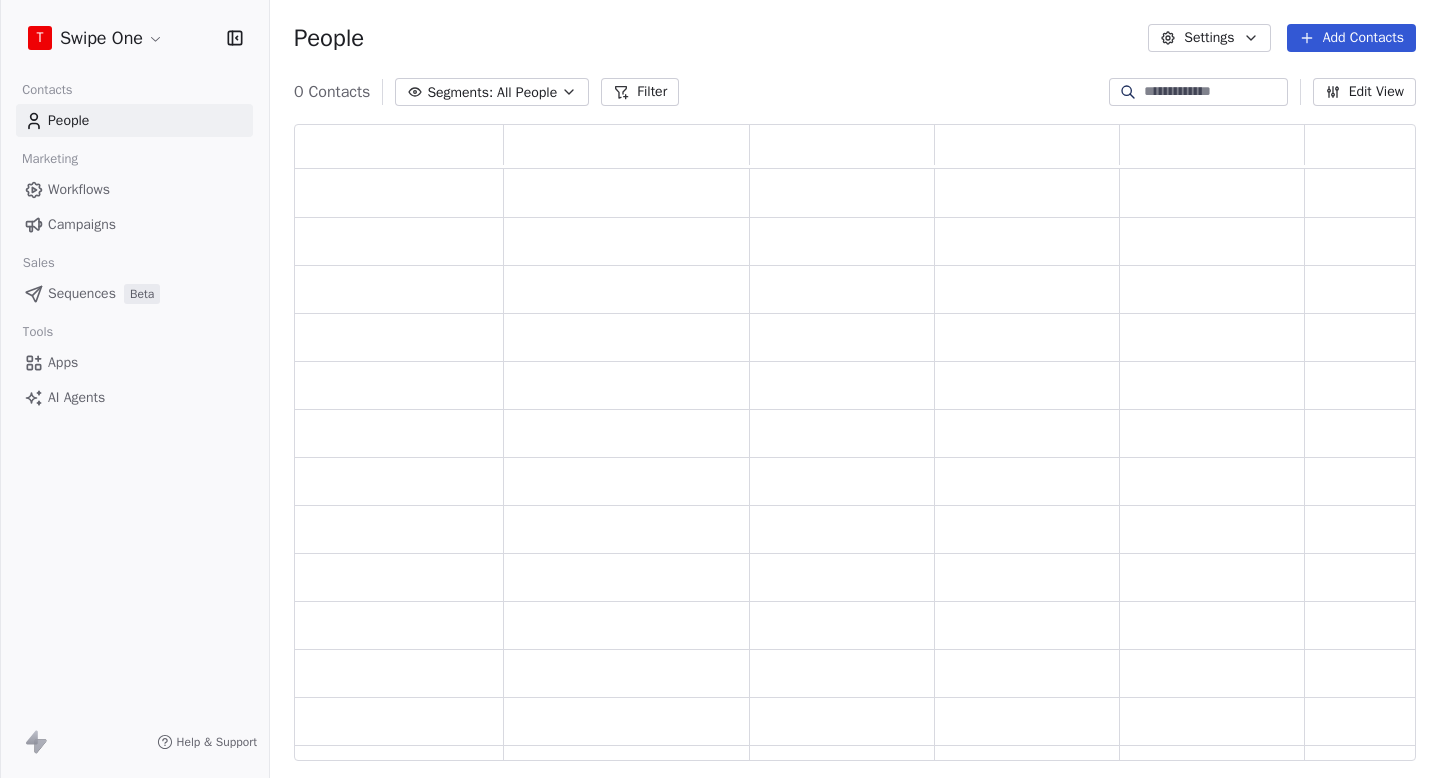 scroll, scrollTop: 1, scrollLeft: 1, axis: both 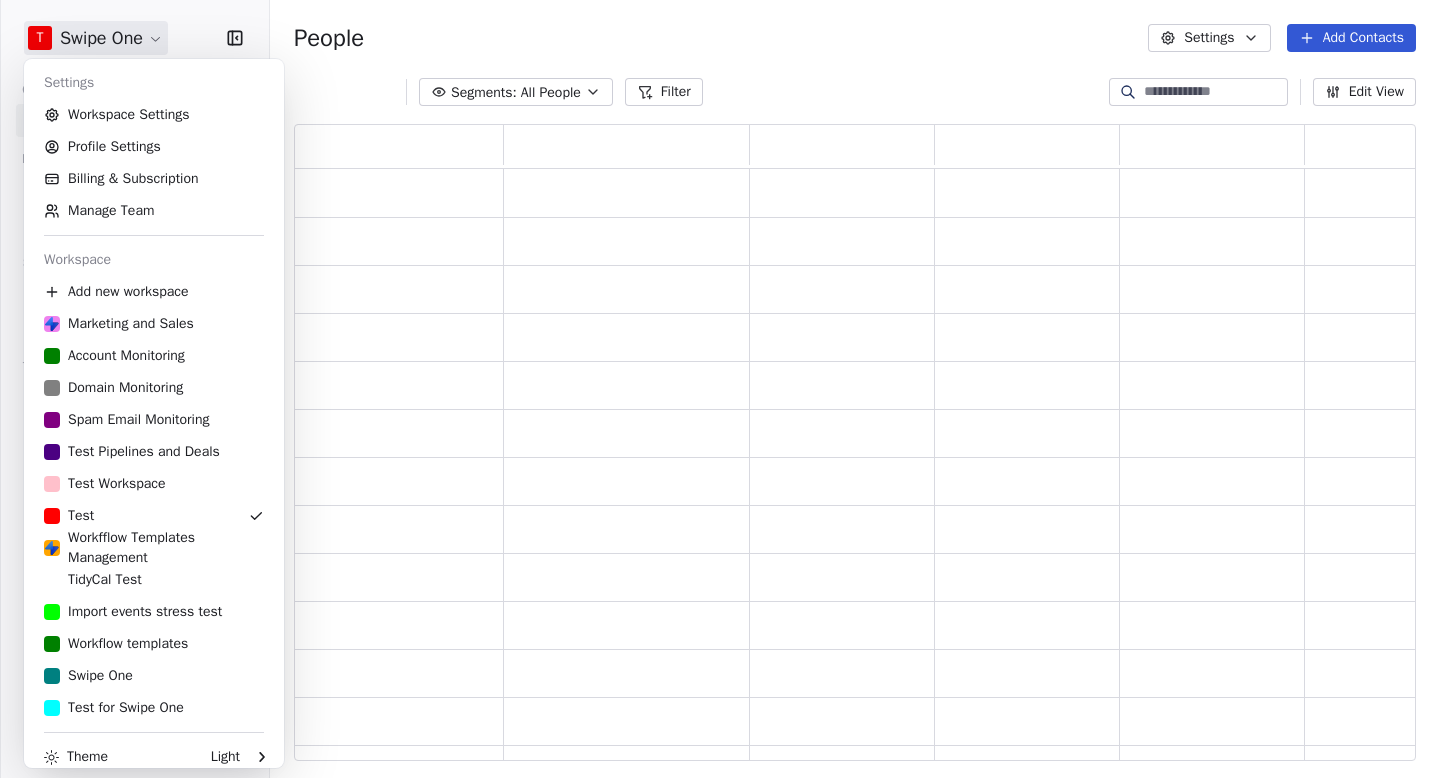 click on "T Swipe One Contacts People Marketing Workflows Campaigns Sales Pipelines Sequences Beta Tools Apps AI Agents Help & Support People Settings  Add Contacts Segments: All People Filter  Edit View Tag Add to Sequence Export   Settings Workspace Settings Profile Settings Billing & Subscription Manage Team   Workspace Add new workspace Marketing and Sales Account Monitoring Domain Monitoring Spam Email Monitoring Test Pipelines and Deals Test Workspace Test Workfflow Templates Management TidyCal Test Import events stress test Workflow templates Swipe One Test for Swipe One  Theme Light Sign out" at bounding box center (720, 389) 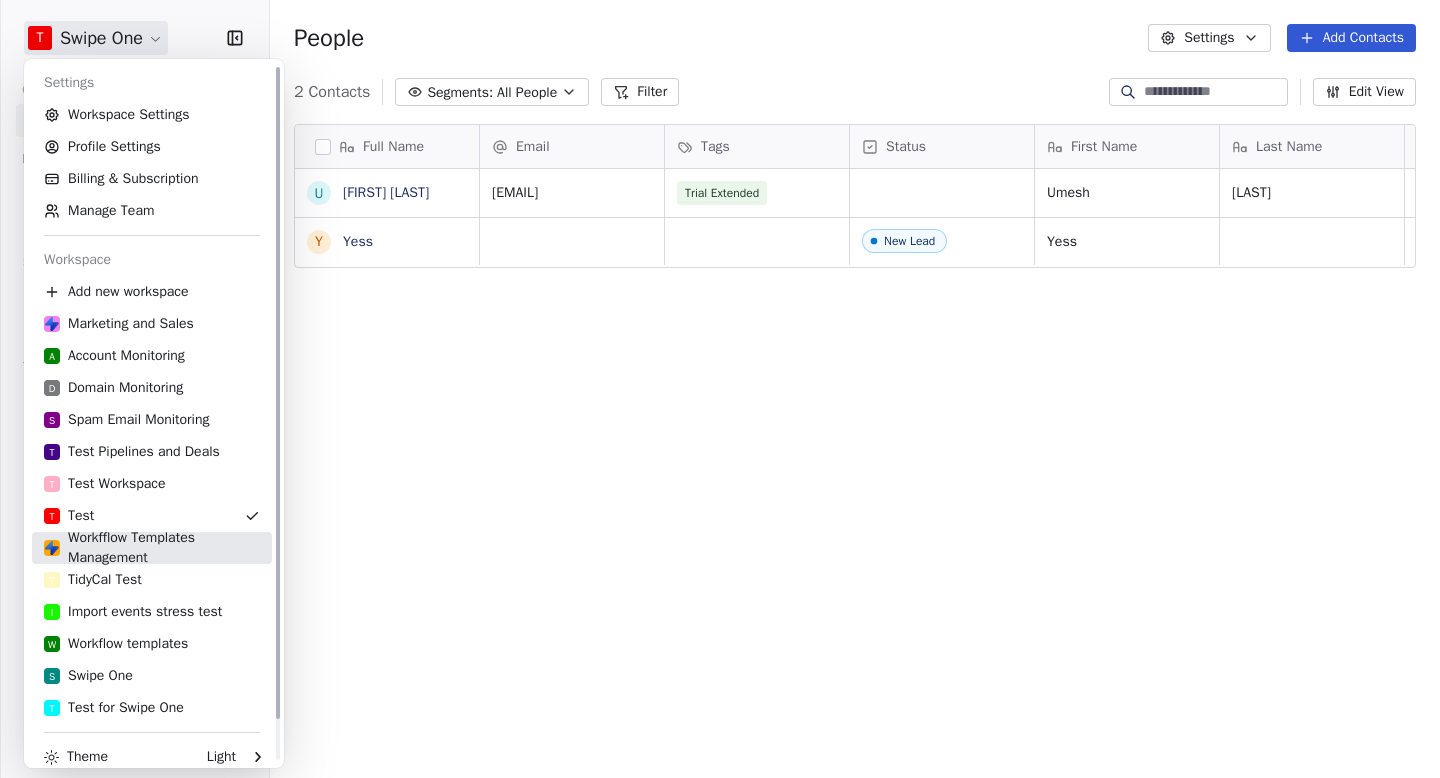 click on "Workfflow Templates Management" at bounding box center (152, 548) 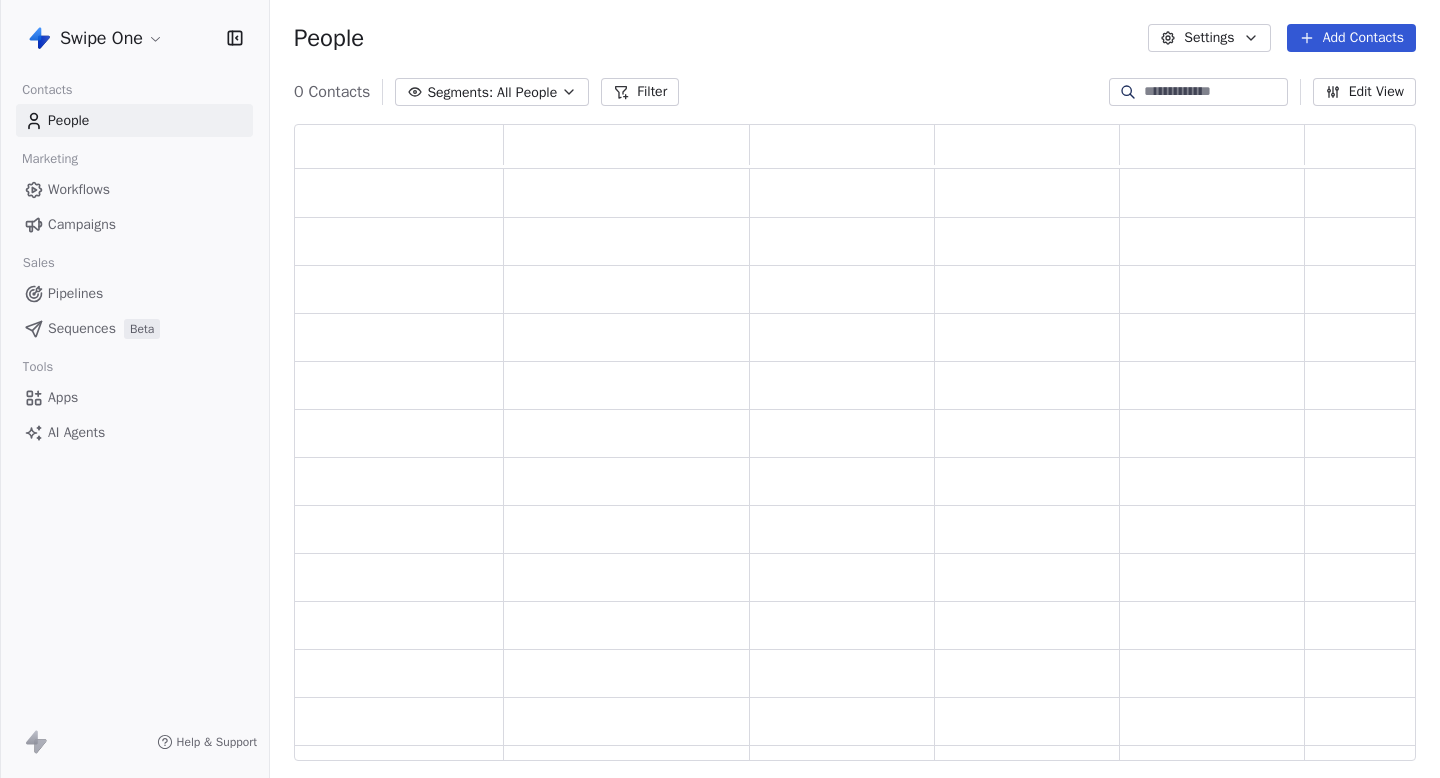 scroll 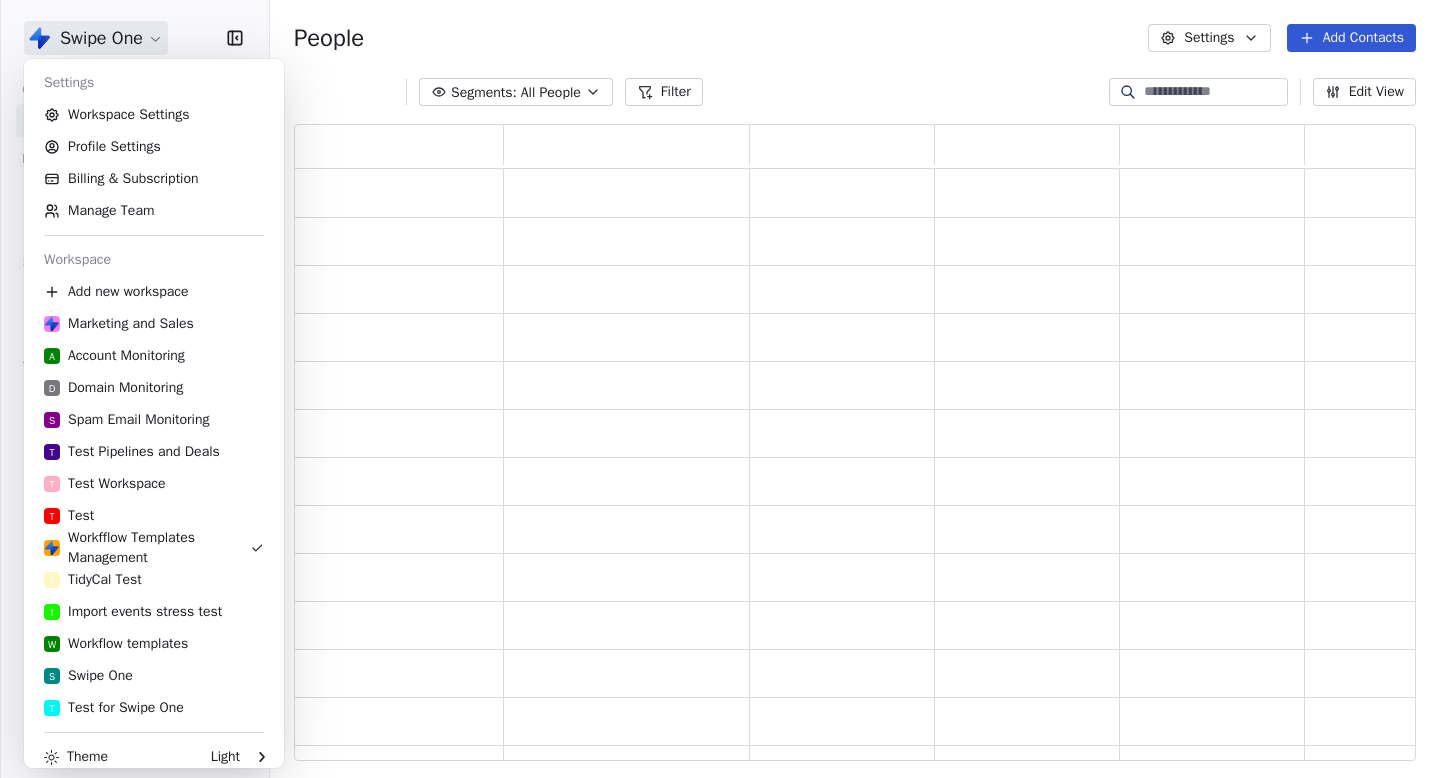click on "Swipe One Contacts People Marketing Workflows Campaigns Sales Pipelines Sequences Beta Tools Apps AI Agents Help & Support People Settings  Add Contacts Segments: All People Filter  Edit View Tag Add to Sequence Export   Settings Workspace Settings Profile Settings Billing & Subscription Manage Team   Workspace Add new workspace Marketing and Sales A Account Monitoring D Domain Monitoring S Spam Email Monitoring T Test Pipelines and Deals T Test Workspace T Test Workfflow Templates Management T TidyCal Test I Import events stress test W Workflow templates S Swipe One T Test for Swipe One  Theme Light Sign out" at bounding box center [720, 389] 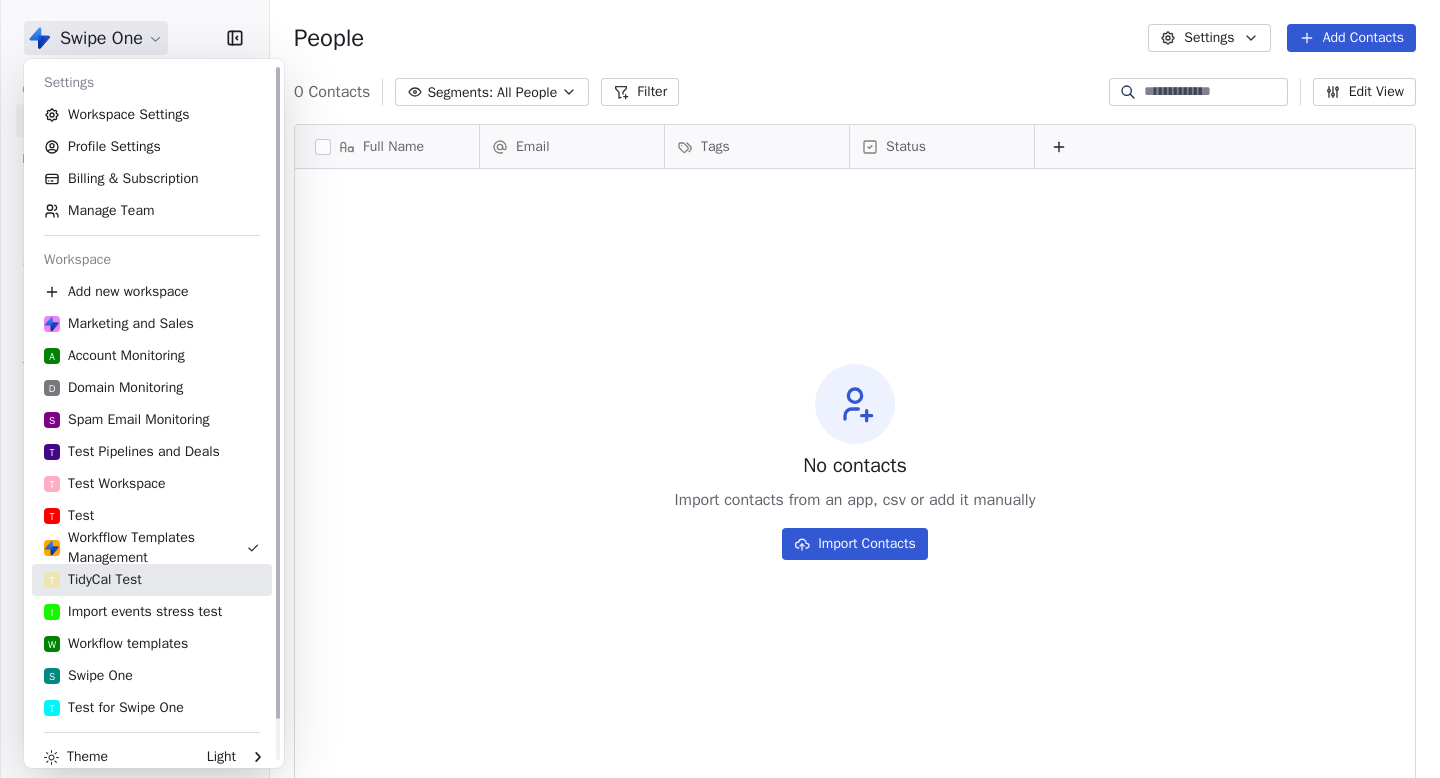 click on "T TidyCal Test" at bounding box center (93, 580) 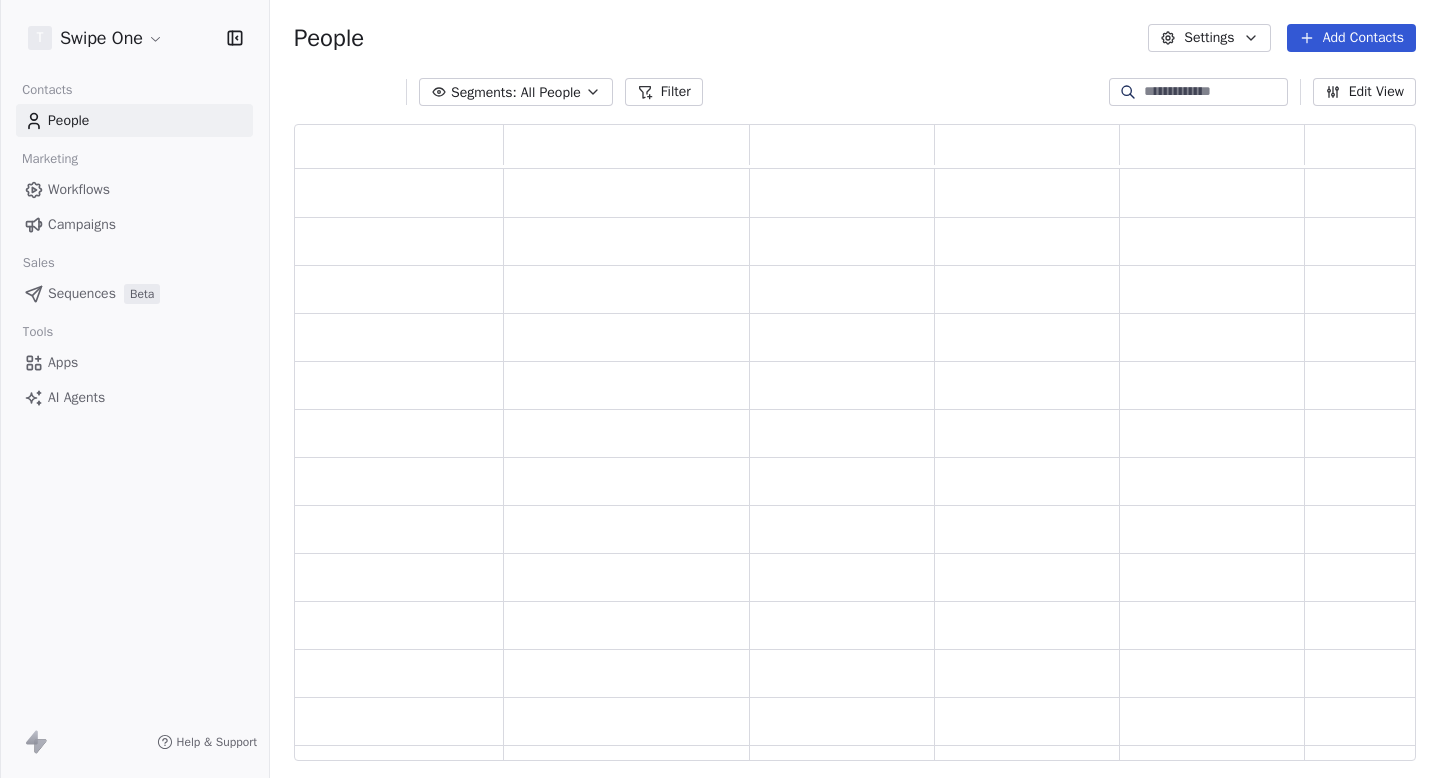 click on "T Swipe One Contacts People Marketing Workflows Campaigns Sales Sequences Beta Tools Apps AI Agents Help & Support People Settings  Add Contacts Segments: All People Filter  Edit View Tag Add to Sequence Export" at bounding box center [720, 389] 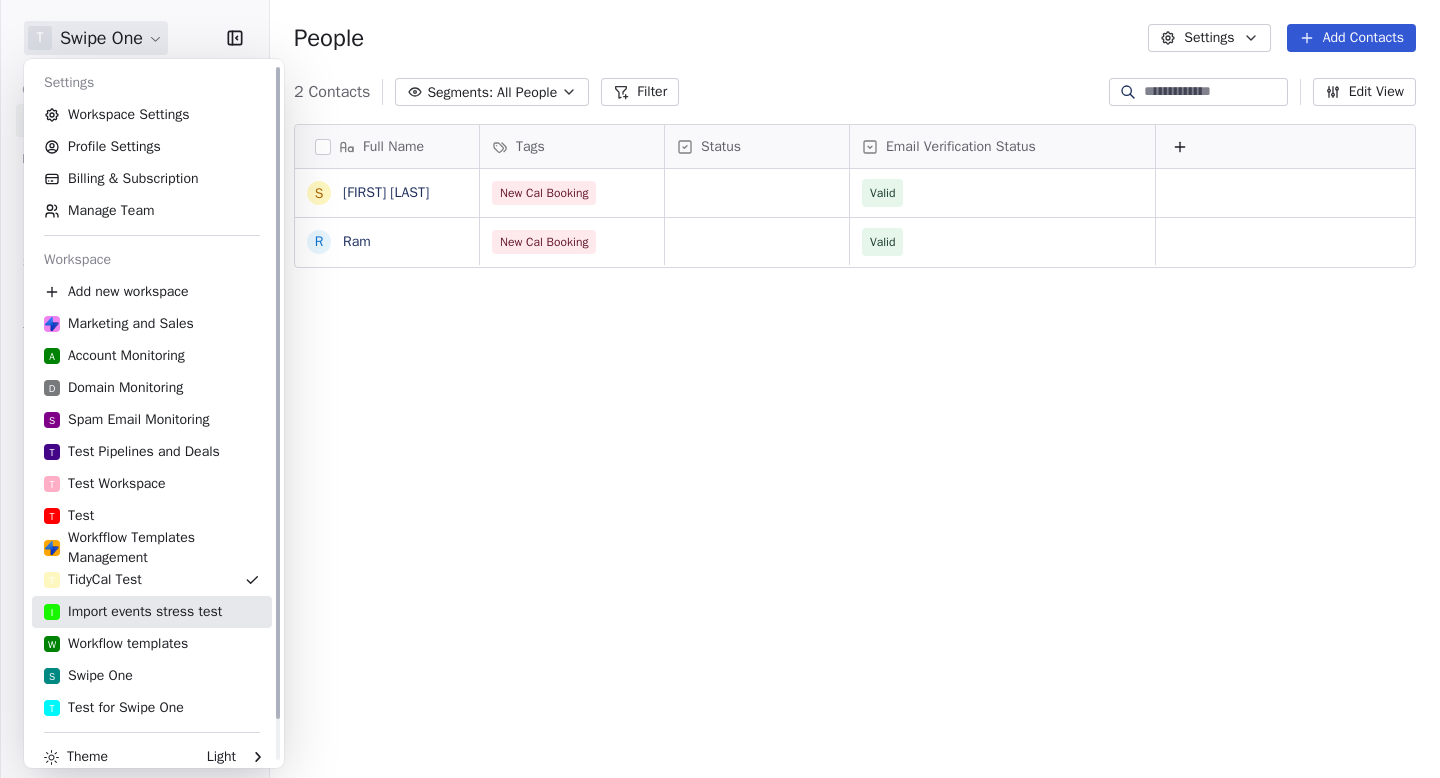 click on "I Import events stress test" at bounding box center (133, 612) 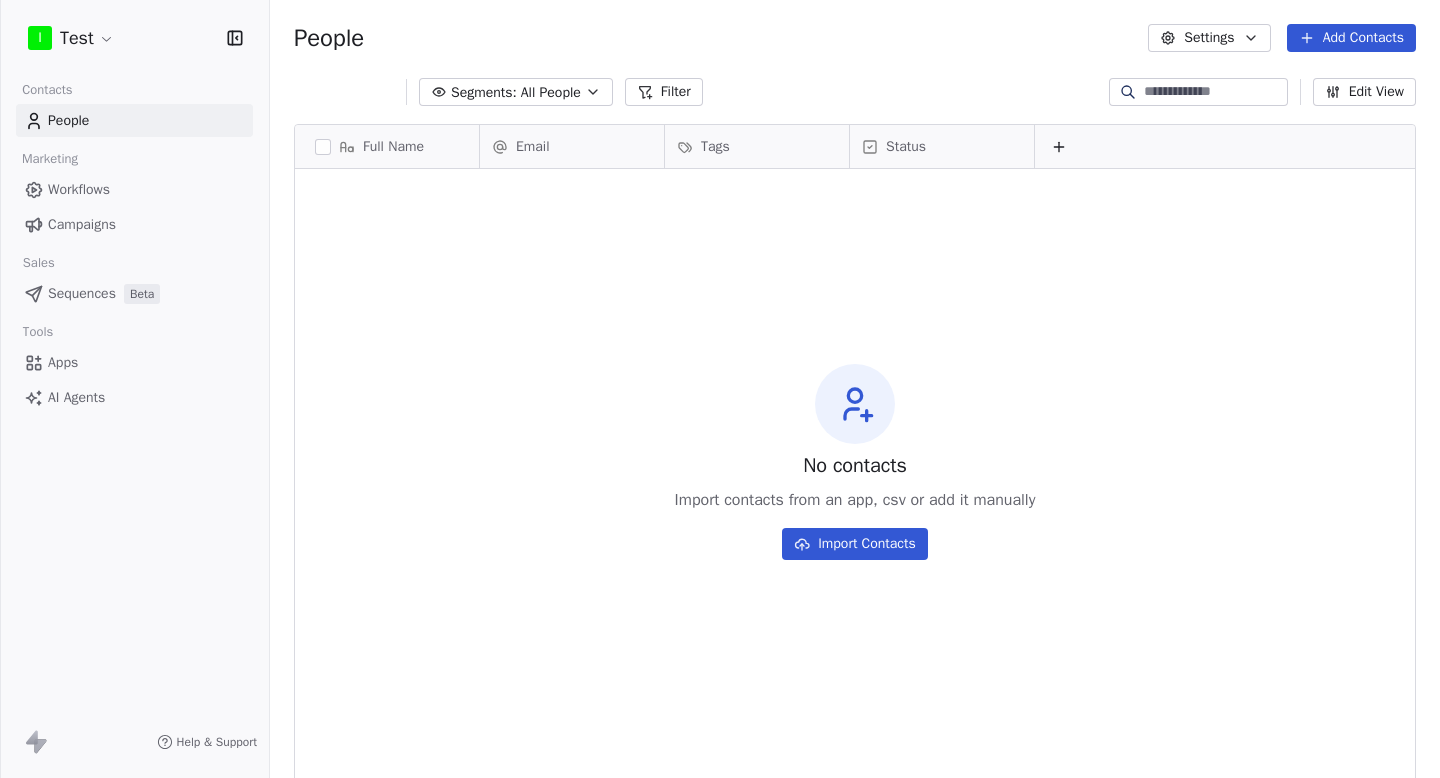 click on "I Test Contacts People Marketing Workflows Campaigns Sales Sequences Beta Tools Apps AI Agents Help & Support People Settings  Add Contacts Segments: All People Filter  Edit View Tag Add to Sequence Export Full Name Email Tags Status
To pick up a draggable item, press the space bar.
While dragging, use the arrow keys to move the item.
Press space again to drop the item in its new position, or press escape to cancel.
No contacts Import contacts from an app, csv or add it manually   Import Contacts" at bounding box center (720, 389) 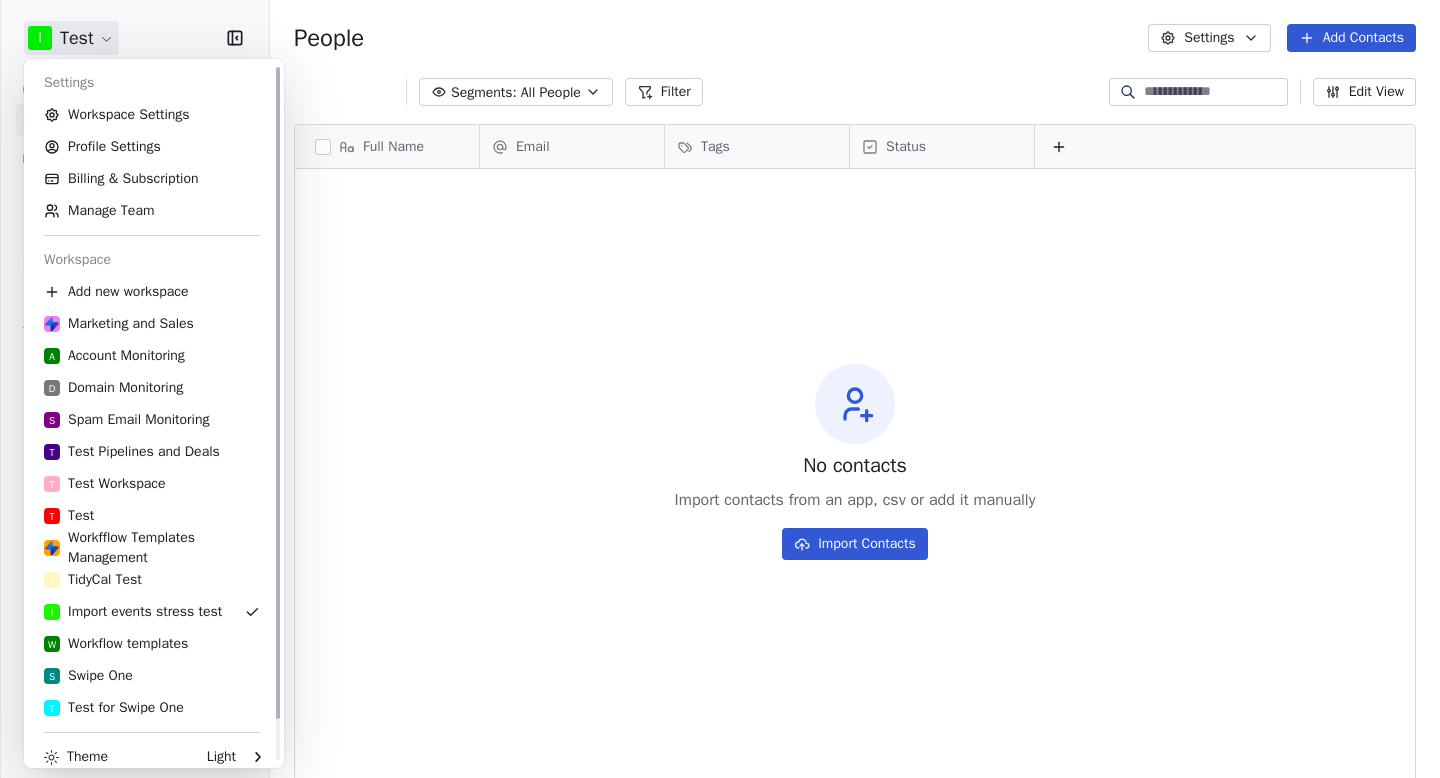 click on "I Test Contacts People Marketing Workflows Campaigns Sales Sequences Beta Tools Apps AI Agents Help & Support People Settings  Add Contacts Segments: All People Filter  Edit View Tag Add to Sequence Export Full Name Email Tags Status
To pick up a draggable item, press the space bar.
While dragging, use the arrow keys to move the item.
Press space again to drop the item in its new position, or press escape to cancel.
No contacts Import contacts from an app, csv or add it manually   Import Contacts   Settings Workspace Settings Profile Settings Billing & Subscription Manage Team   Workspace Add new workspace Marketing and Sales A Account Monitoring D Domain Monitoring S Spam Email Monitoring T Test Pipelines and Deals T Test Workspace T Test Workfflow Templates Management T TidyCal Test I Import events stress test W Workflow templates S Swipe One T Test for Swipe One  Theme Light Sign out" at bounding box center (720, 389) 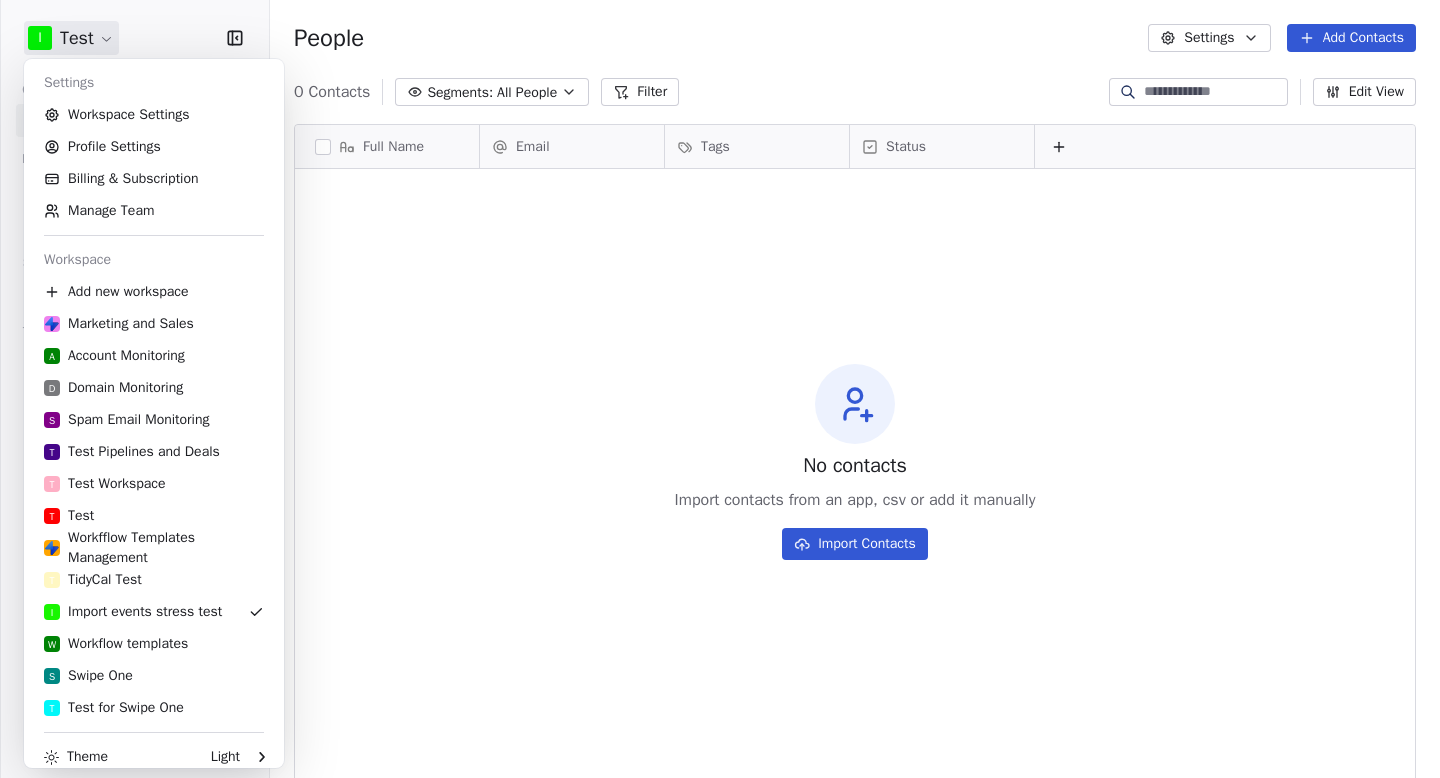 click on "I Test Contacts People Marketing Workflows Campaigns Sales Sequences Beta Tools Apps AI Agents Help & Support People Settings  Add Contacts 0 Contacts Segments: All People Filter  Edit View Tag Add to Sequence Export Full Name Email Tags Status
To pick up a draggable item, press the space bar.
While dragging, use the arrow keys to move the item.
Press space again to drop the item in its new position, or press escape to cancel.
No contacts Import contacts from an app, csv or add it manually   Import Contacts   Settings Workspace Settings Profile Settings Billing & Subscription Manage Team   Workspace Add new workspace Marketing and Sales A Account Monitoring D Domain Monitoring S Spam Email Monitoring T Test Pipelines and Deals T Test Workspace T Test Workfflow Templates Management T TidyCal Test I Import events stress test W Workflow templates S Swipe One T Test for Swipe One  Theme Light Sign out" at bounding box center (720, 389) 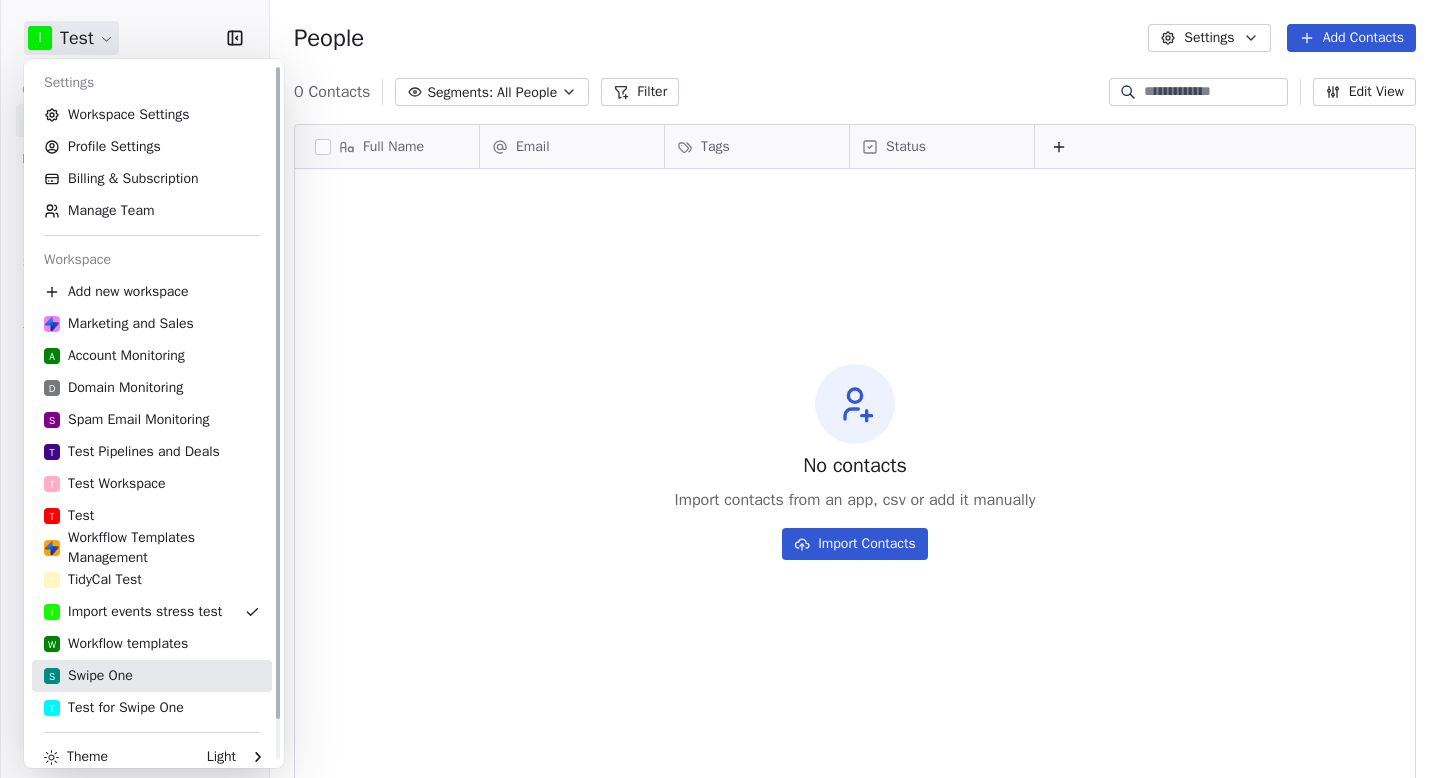 click on "S Swipe One" at bounding box center (152, 676) 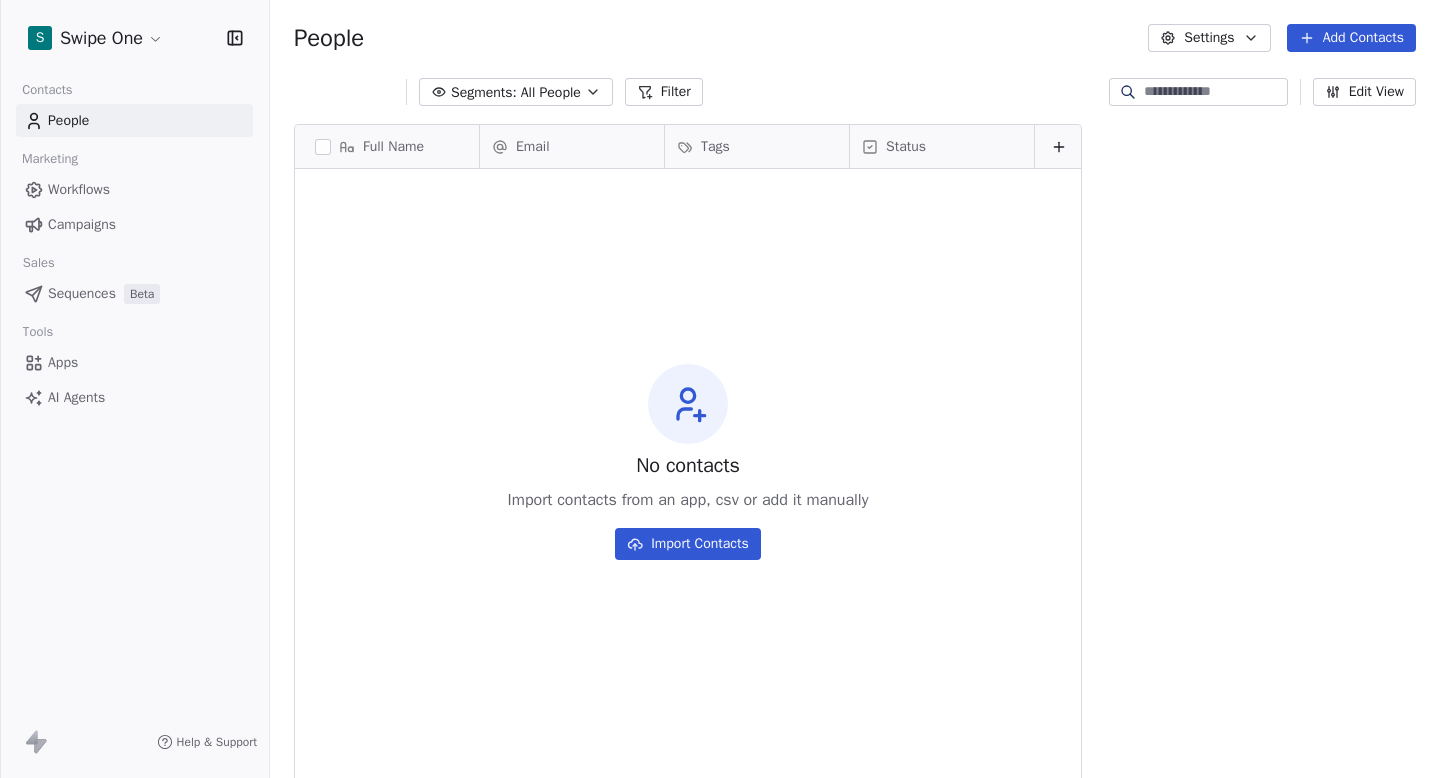 scroll, scrollTop: 1, scrollLeft: 1, axis: both 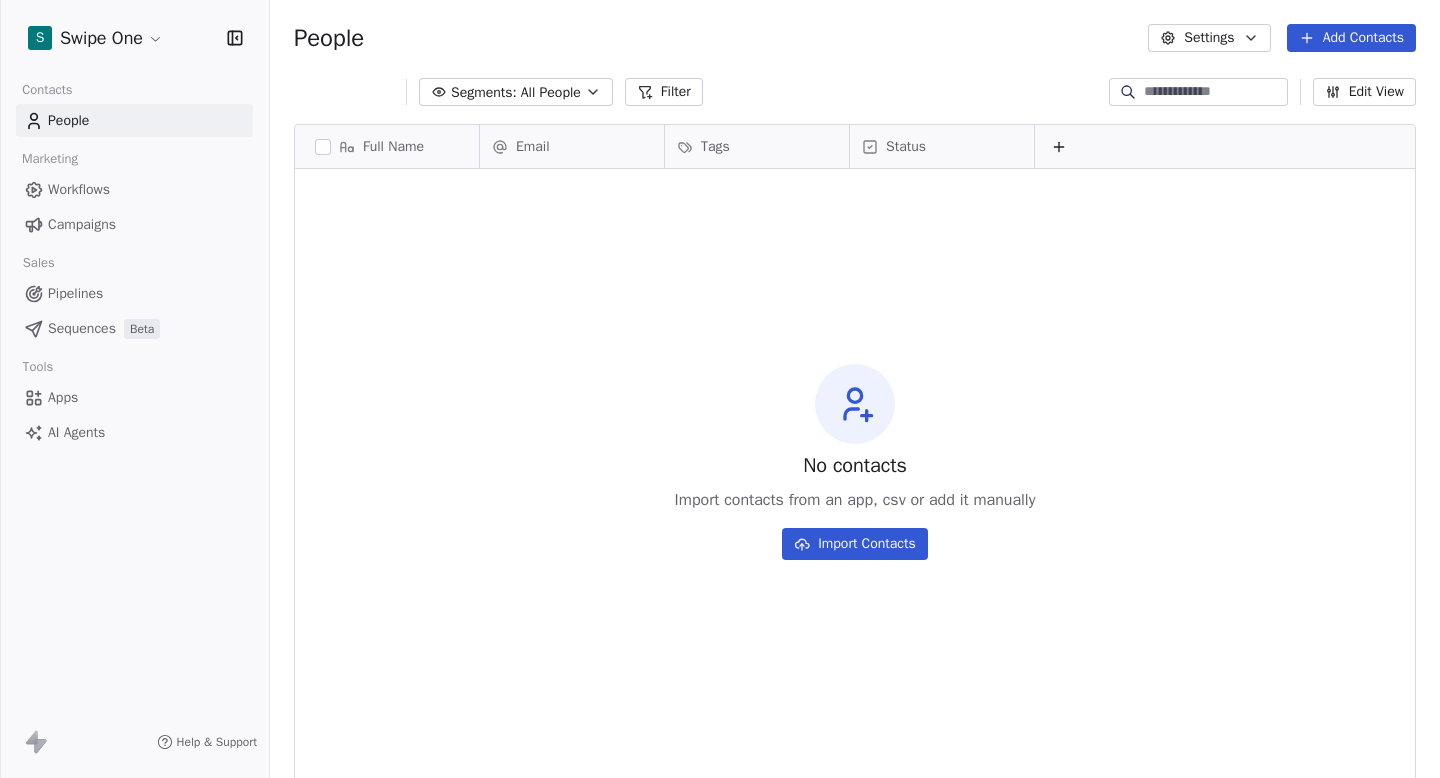 click on "S Swipe One Contacts People Marketing Workflows Campaigns Sales Pipelines Sequences Beta Tools Apps AI Agents Help & Support People Settings  Add Contacts Segments: All People Filter  Edit View Tag Add to Sequence Export Full Name Email Tags Status
To pick up a draggable item, press the space bar.
While dragging, use the arrow keys to move the item.
Press space again to drop the item in its new position, or press escape to cancel.
No contacts Import contacts from an app, csv or add it manually   Import Contacts" at bounding box center (720, 389) 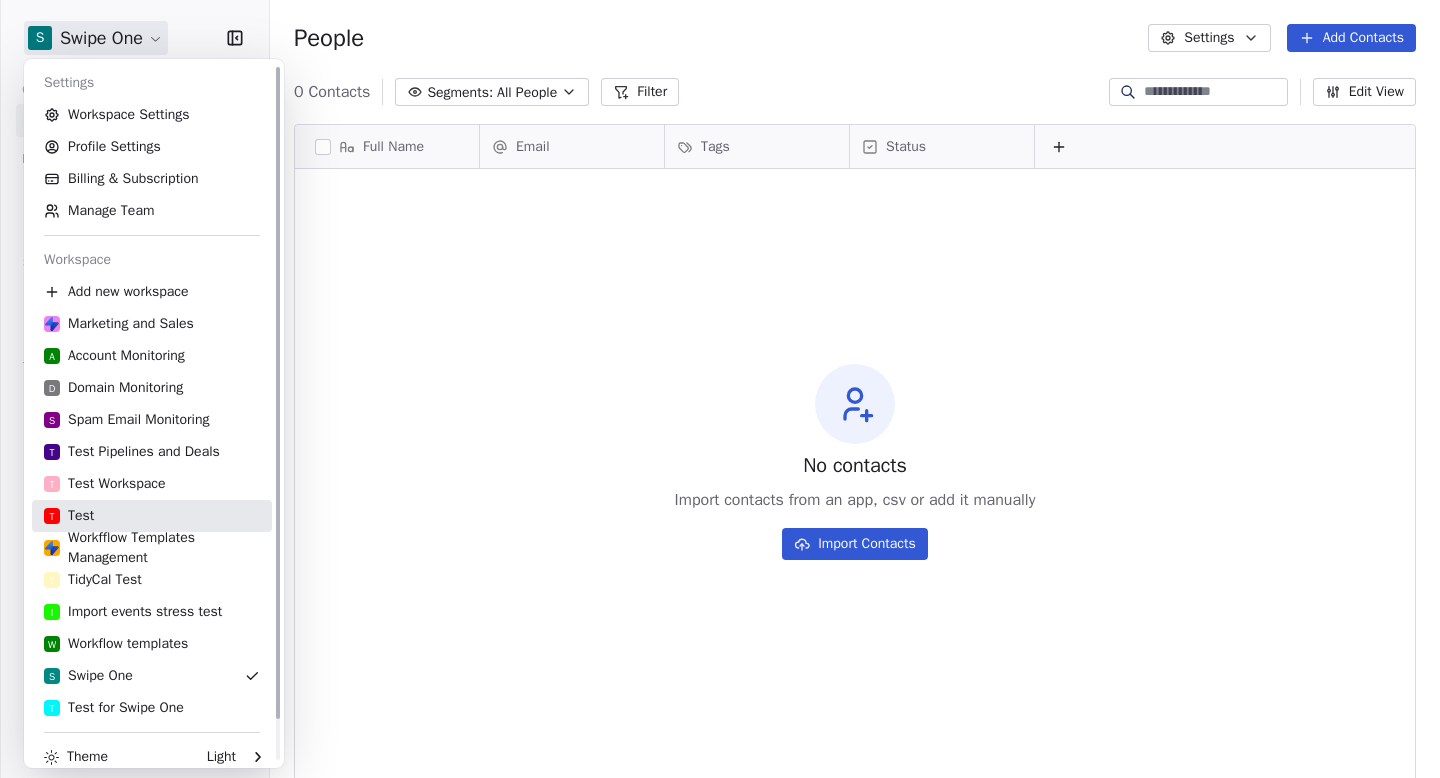 click on "T Test" at bounding box center (152, 516) 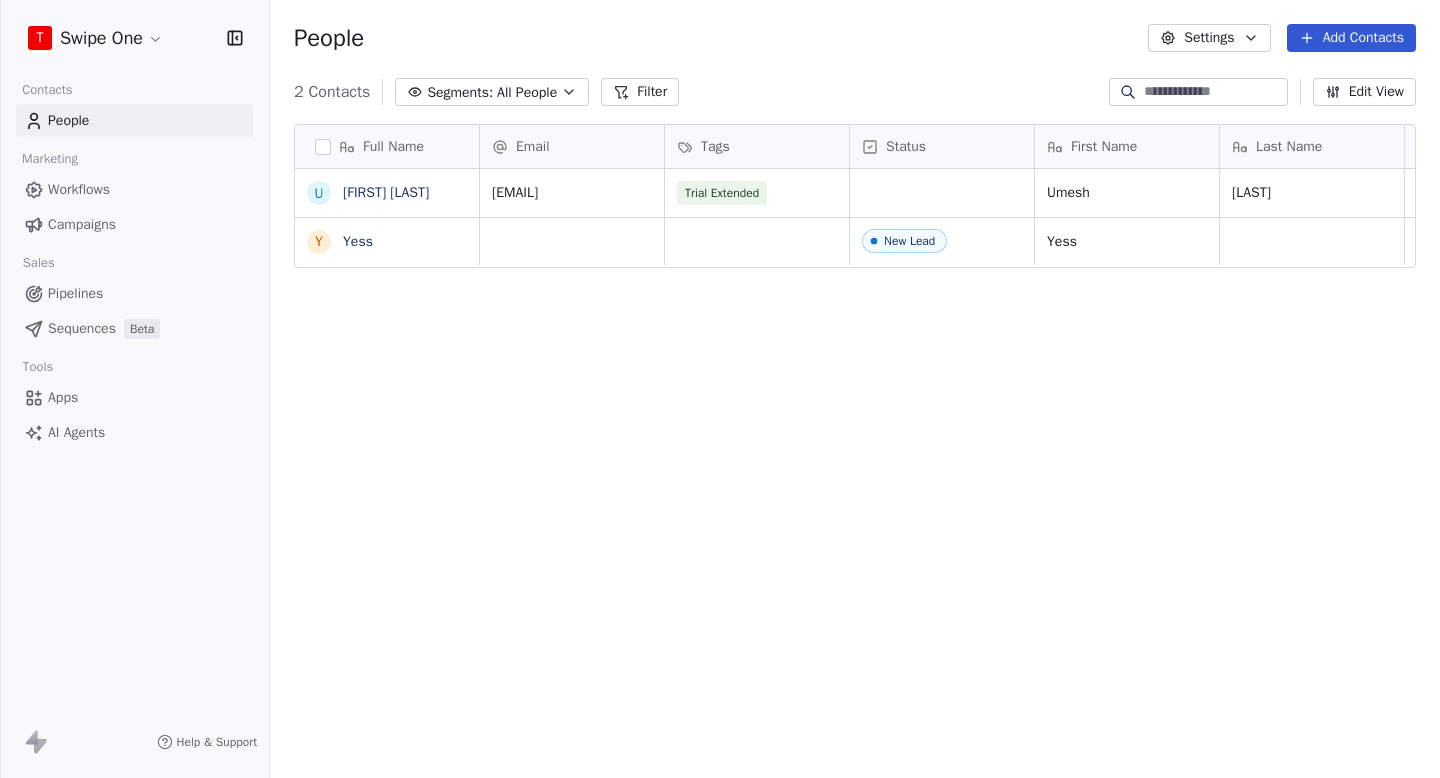 scroll, scrollTop: 1, scrollLeft: 1, axis: both 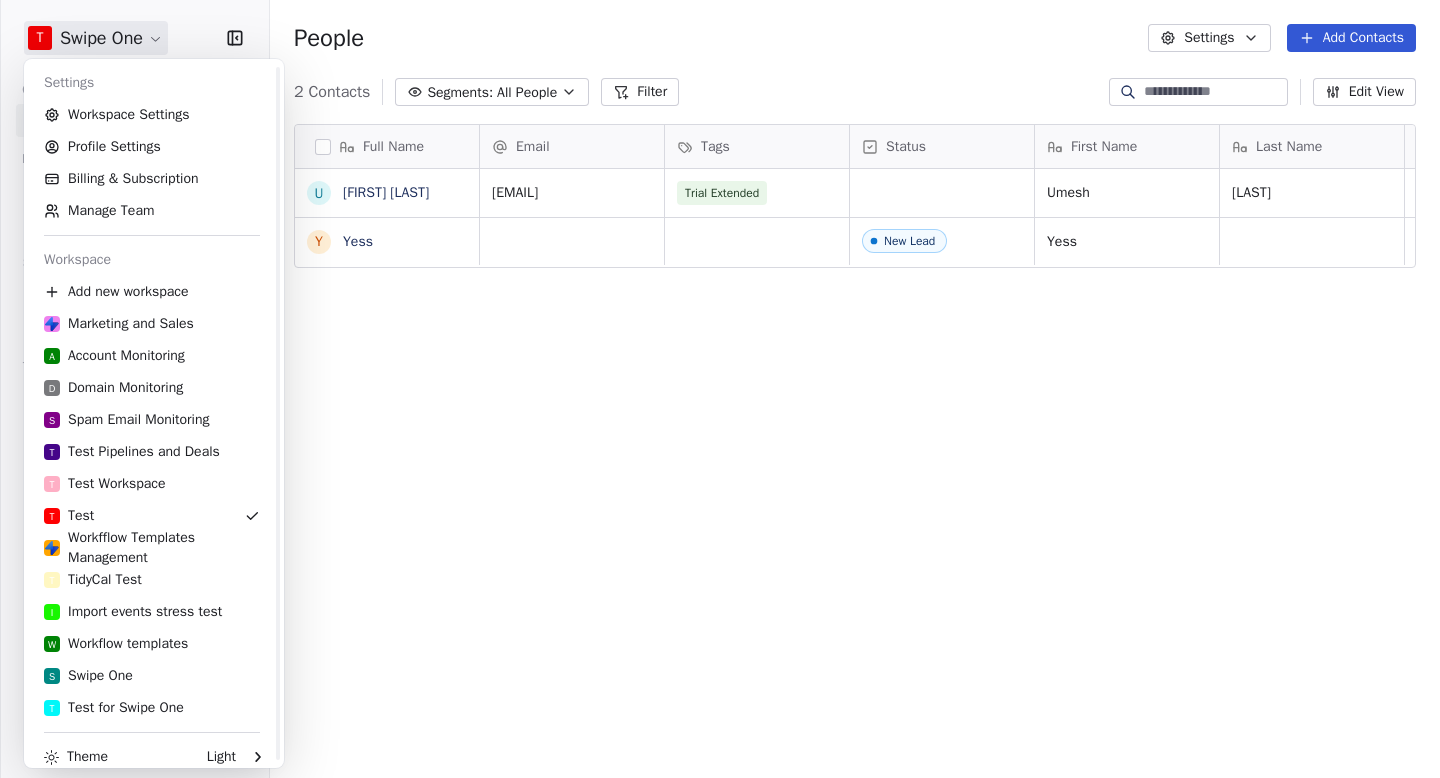 click on "U [FIRST] [LAST] Y Yess Email Tags Status First Name Last Name [EMAIL] Trial Extended [FIRST] [LAST] New Lead Yess" at bounding box center [720, 389] 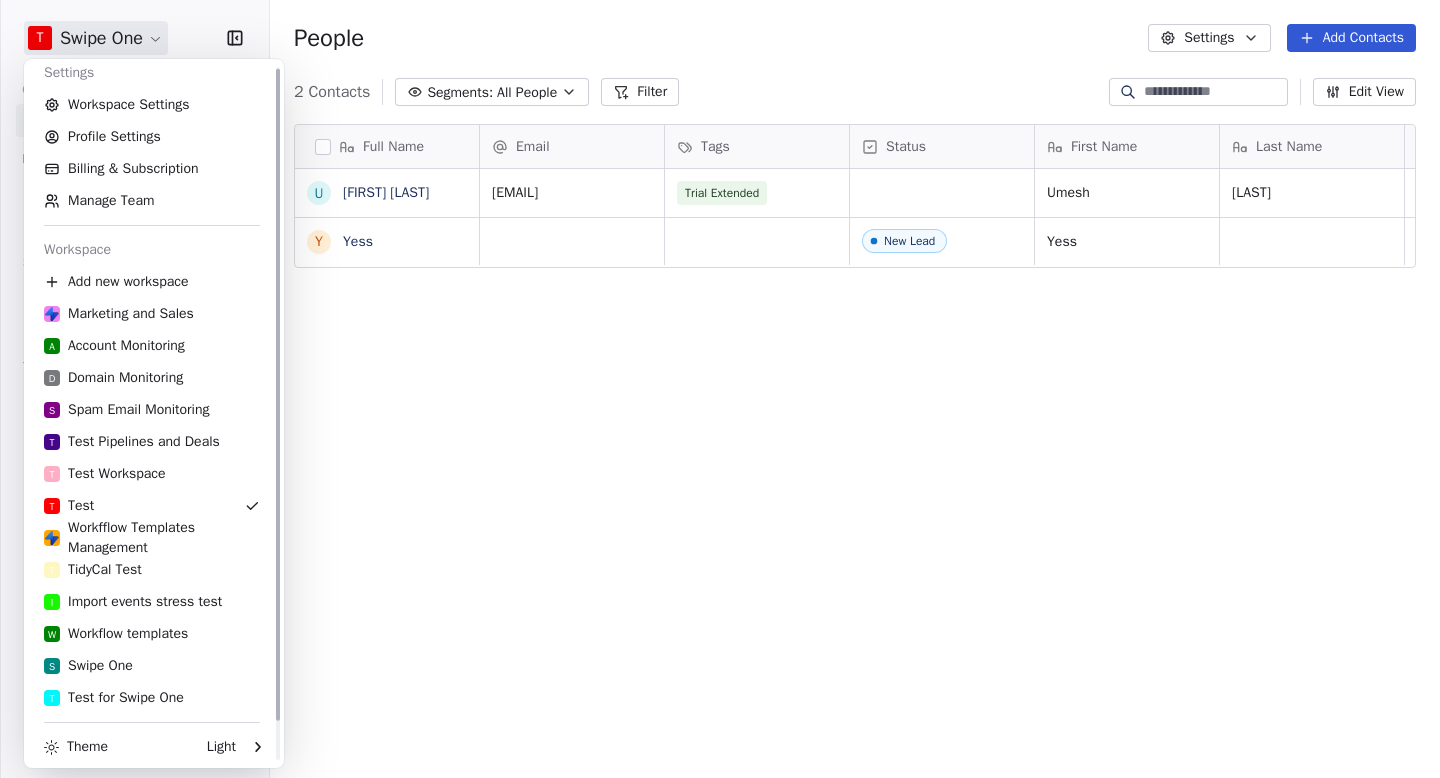 scroll, scrollTop: 0, scrollLeft: 0, axis: both 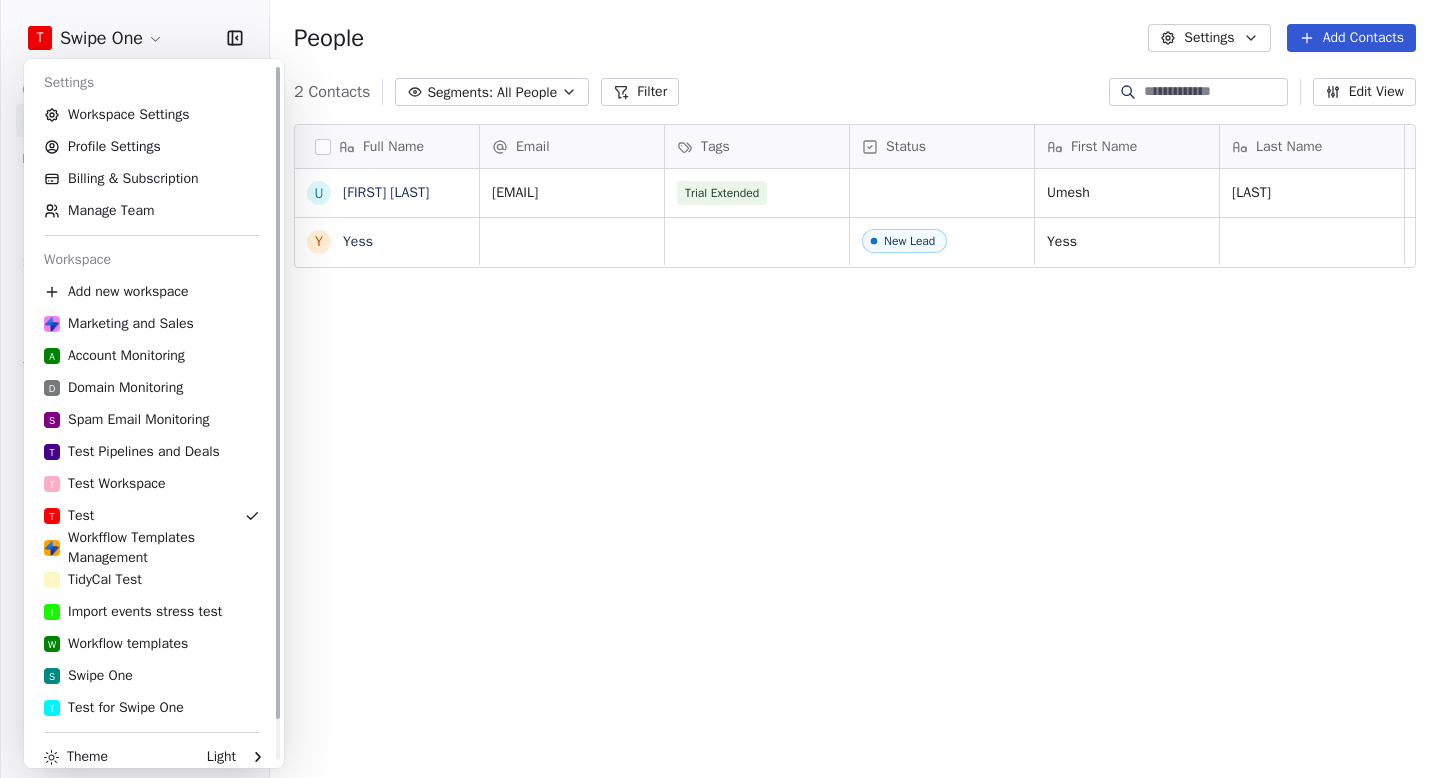 click on "U [FIRST] [LAST] Y Yess Email Tags Status First Name Last Name [EMAIL] Trial Extended [FIRST] [LAST] New Lead Yess" at bounding box center (720, 389) 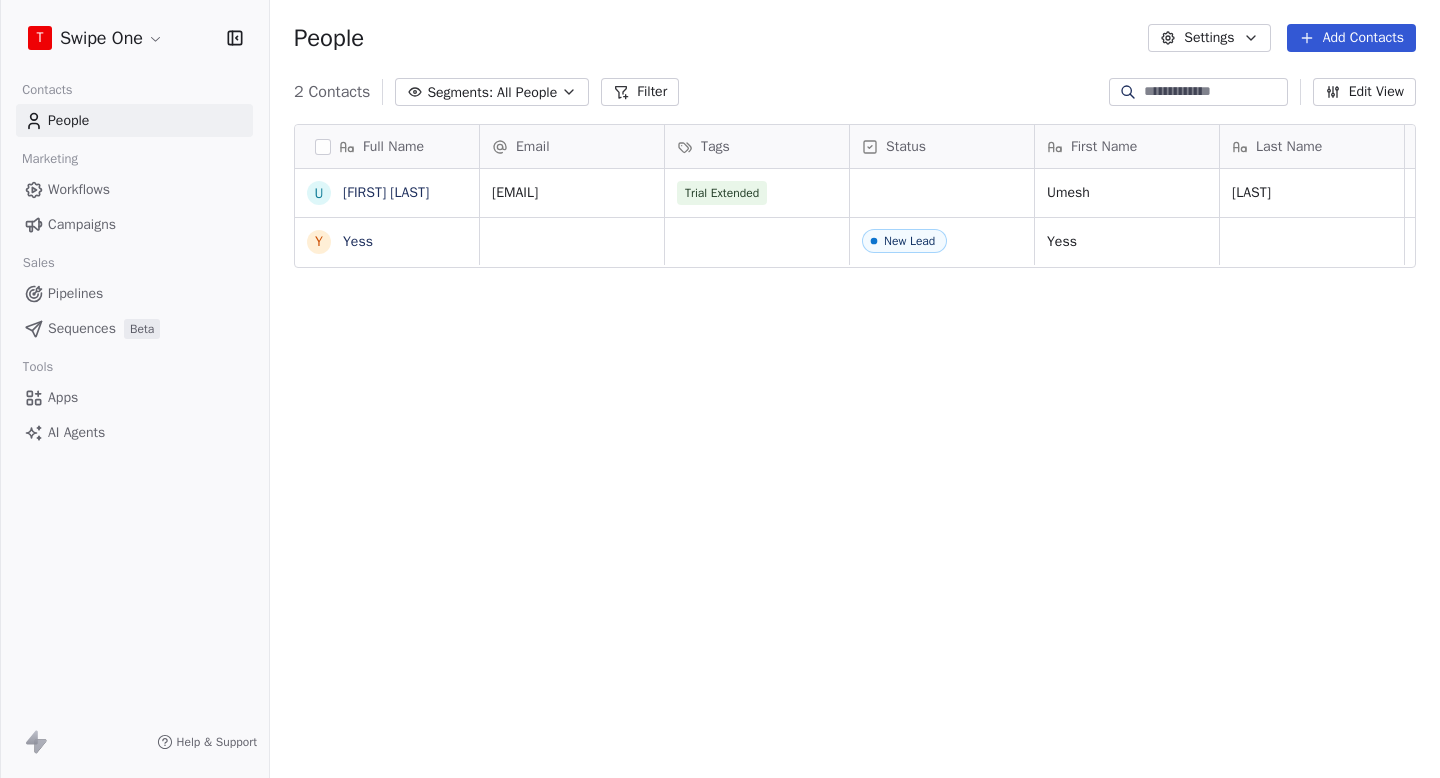 click on "Campaigns" at bounding box center (82, 224) 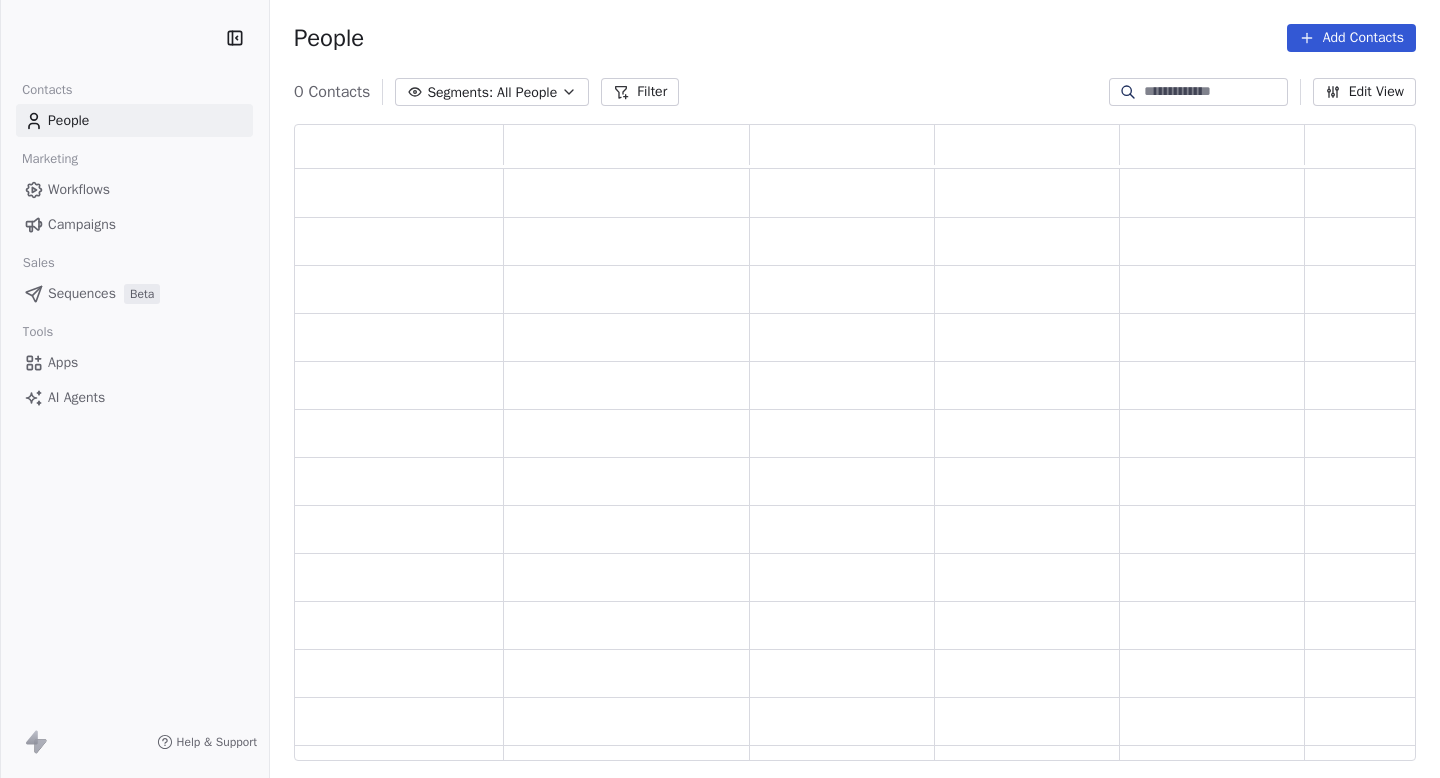 scroll, scrollTop: 0, scrollLeft: 0, axis: both 